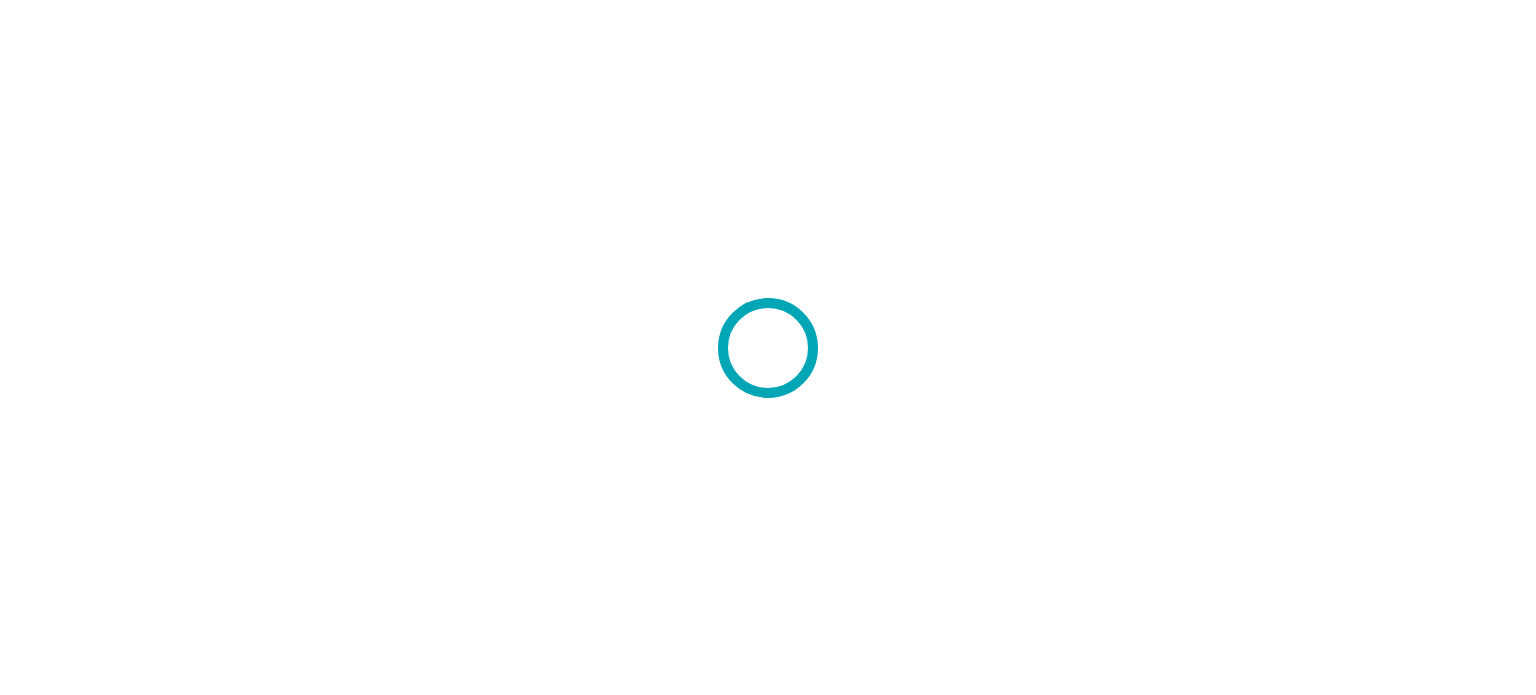 scroll, scrollTop: 0, scrollLeft: 0, axis: both 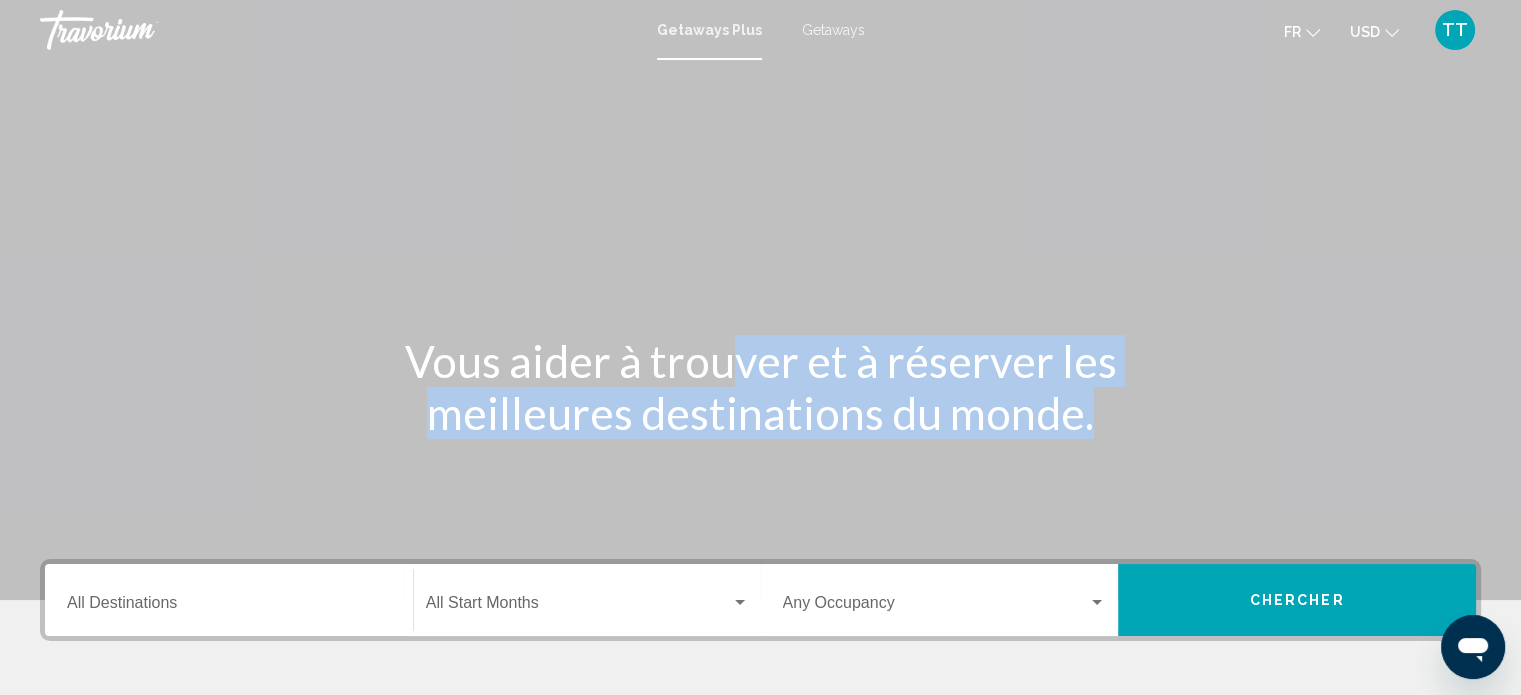 drag, startPoint x: 795, startPoint y: 371, endPoint x: 1175, endPoint y: 437, distance: 385.689 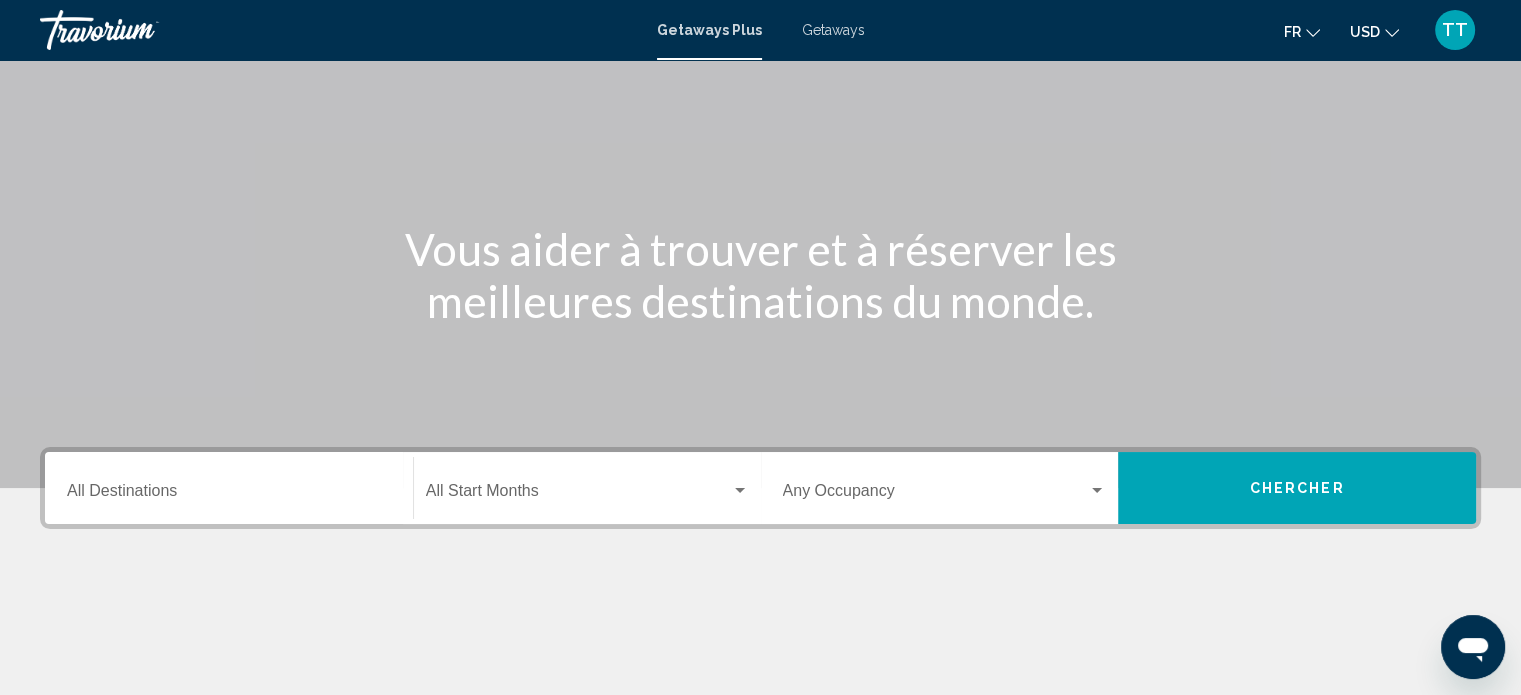 scroll, scrollTop: 300, scrollLeft: 0, axis: vertical 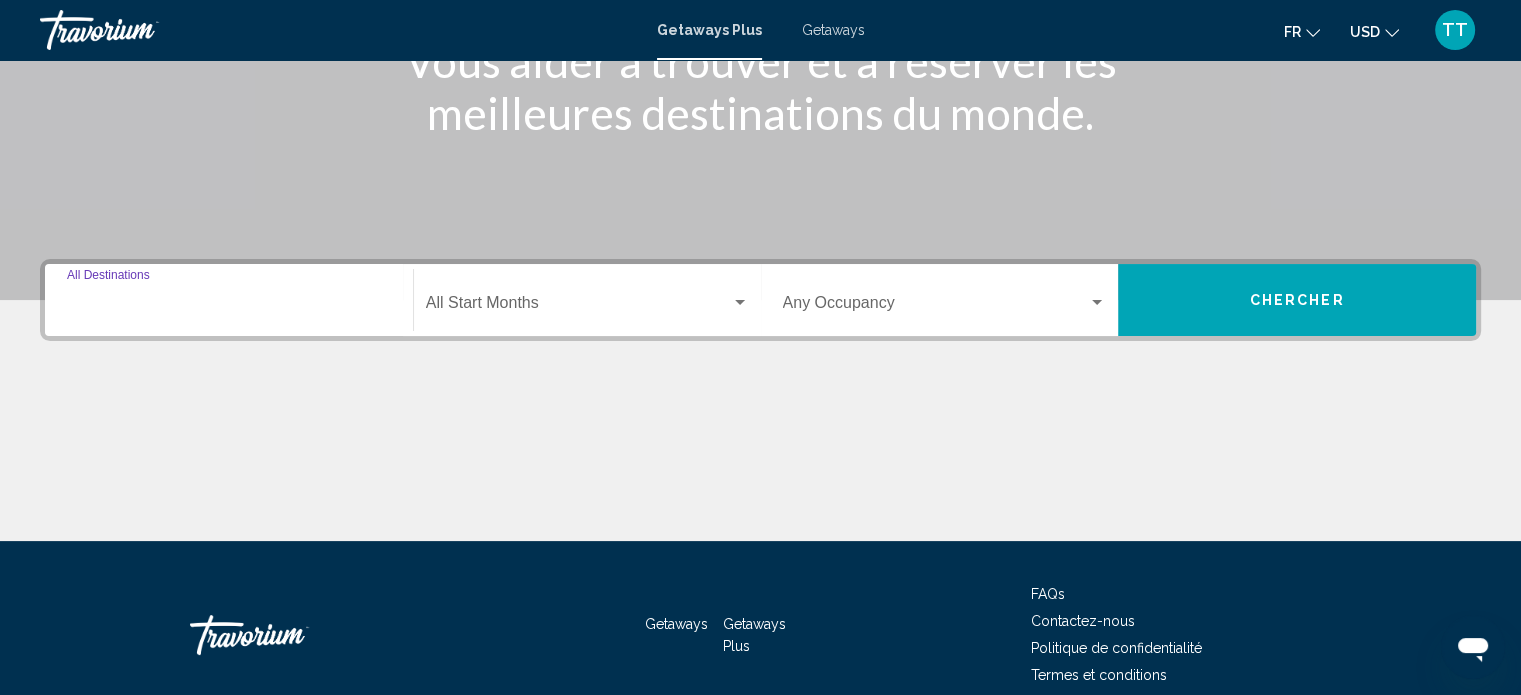 click on "Destination All Destinations" at bounding box center [229, 307] 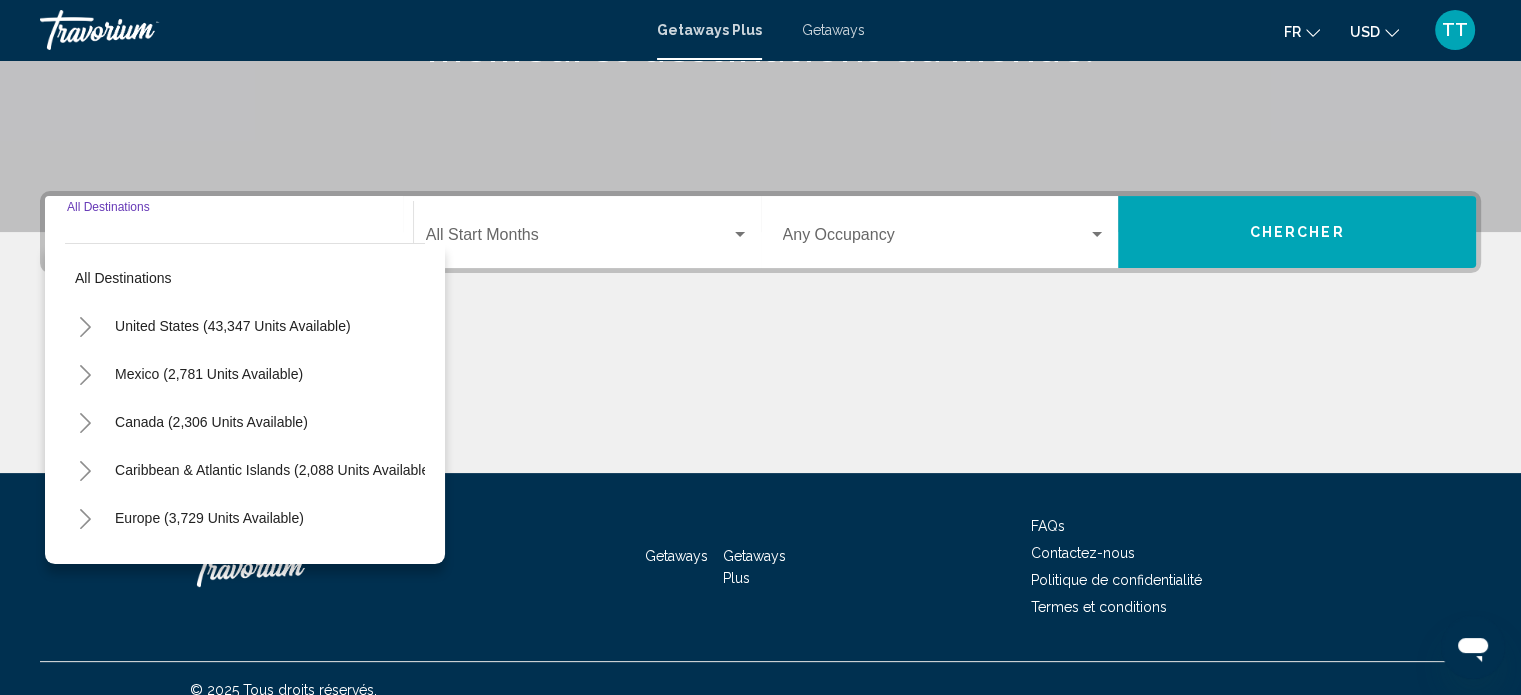 scroll, scrollTop: 390, scrollLeft: 0, axis: vertical 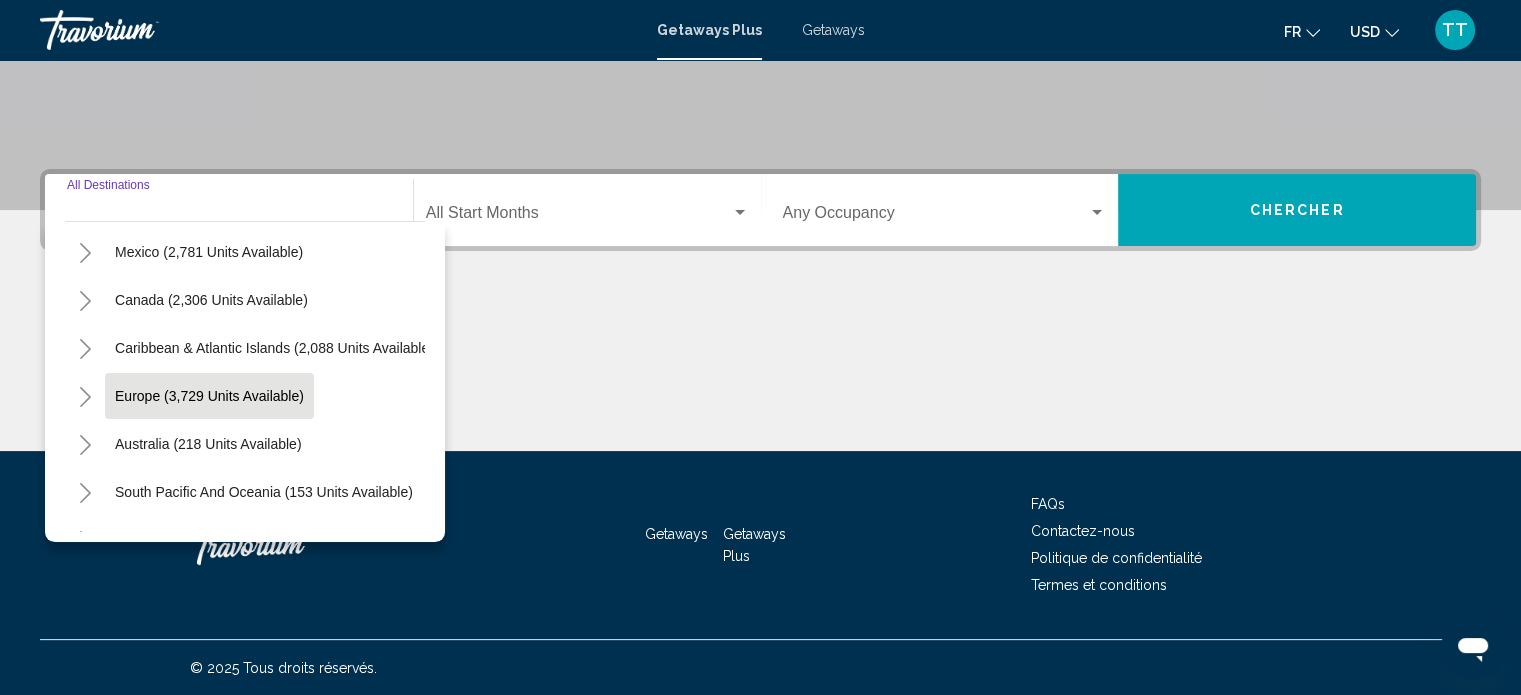click on "Europe (3,729 units available)" at bounding box center [208, 444] 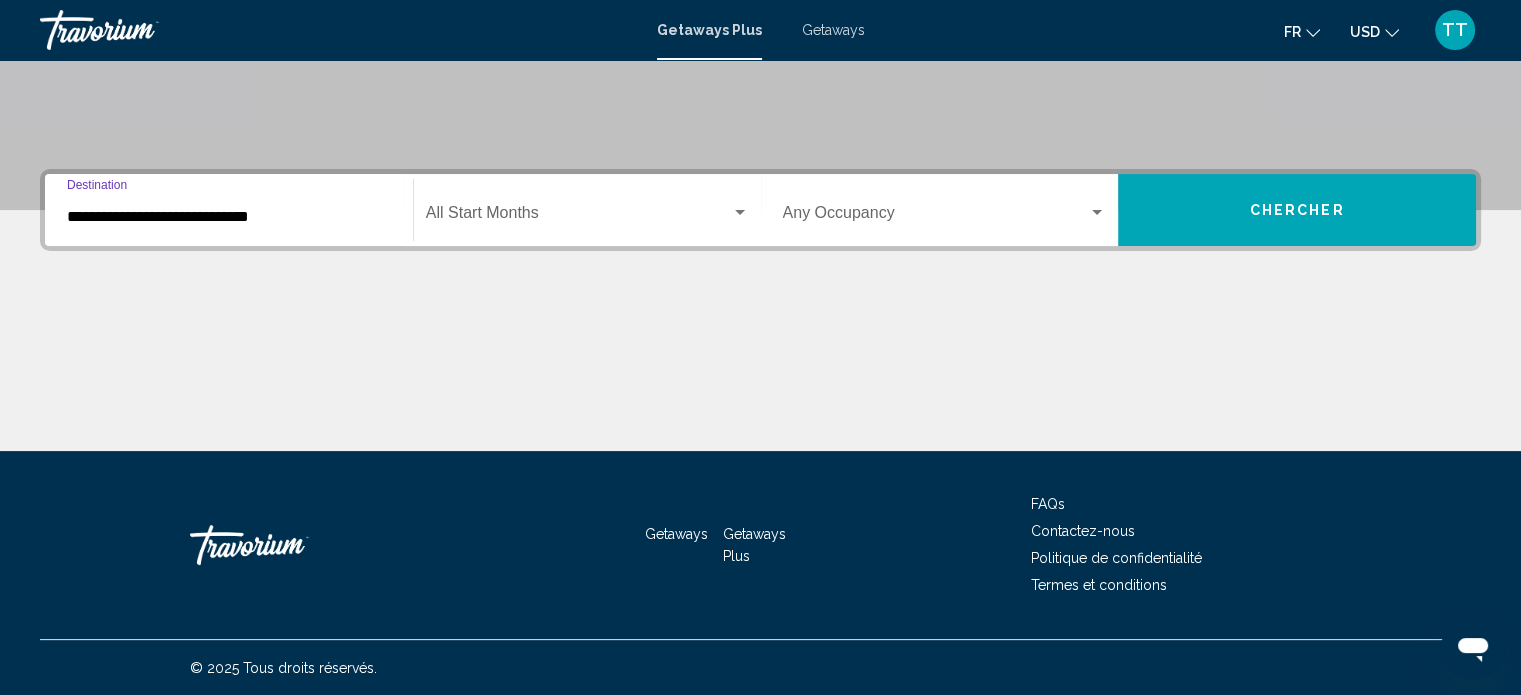 click on "Occupancy Any Occupancy" at bounding box center (945, 210) 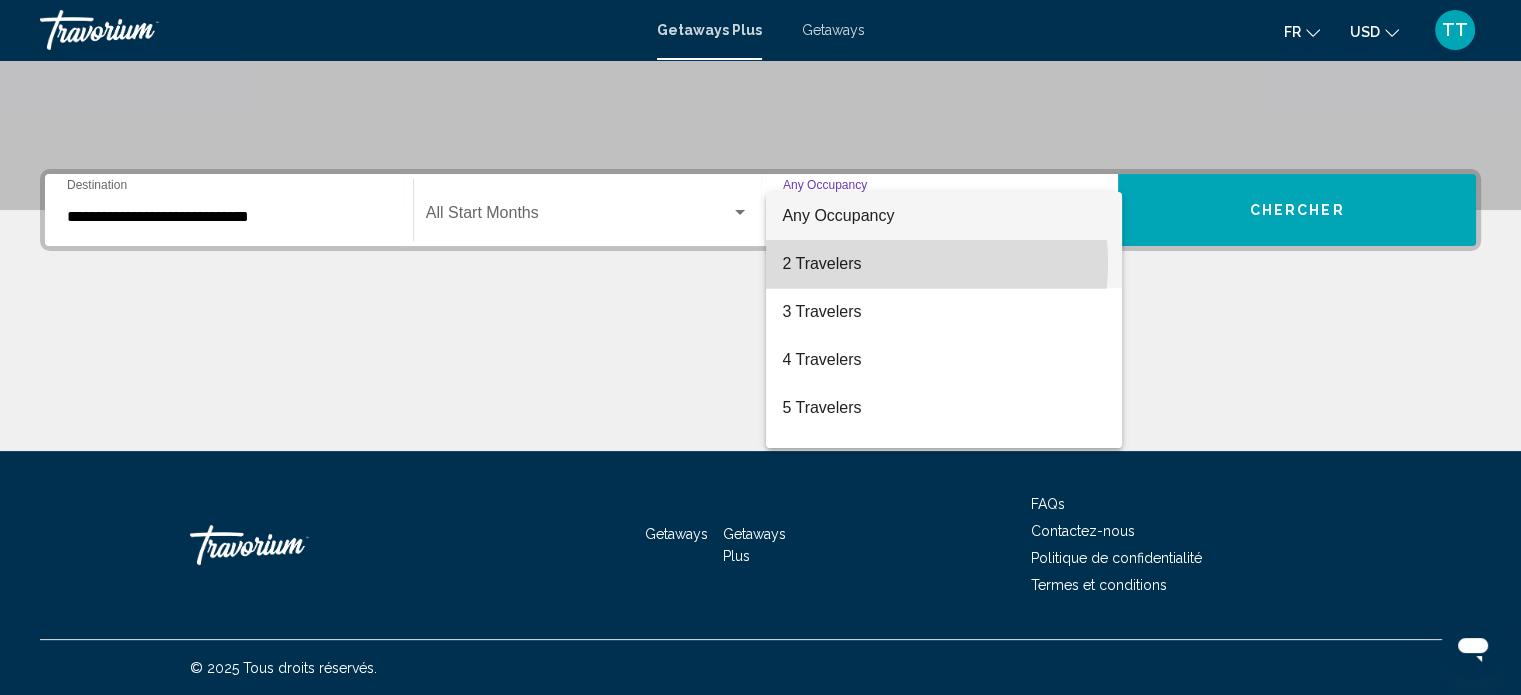 click on "2 Travelers" at bounding box center (944, 264) 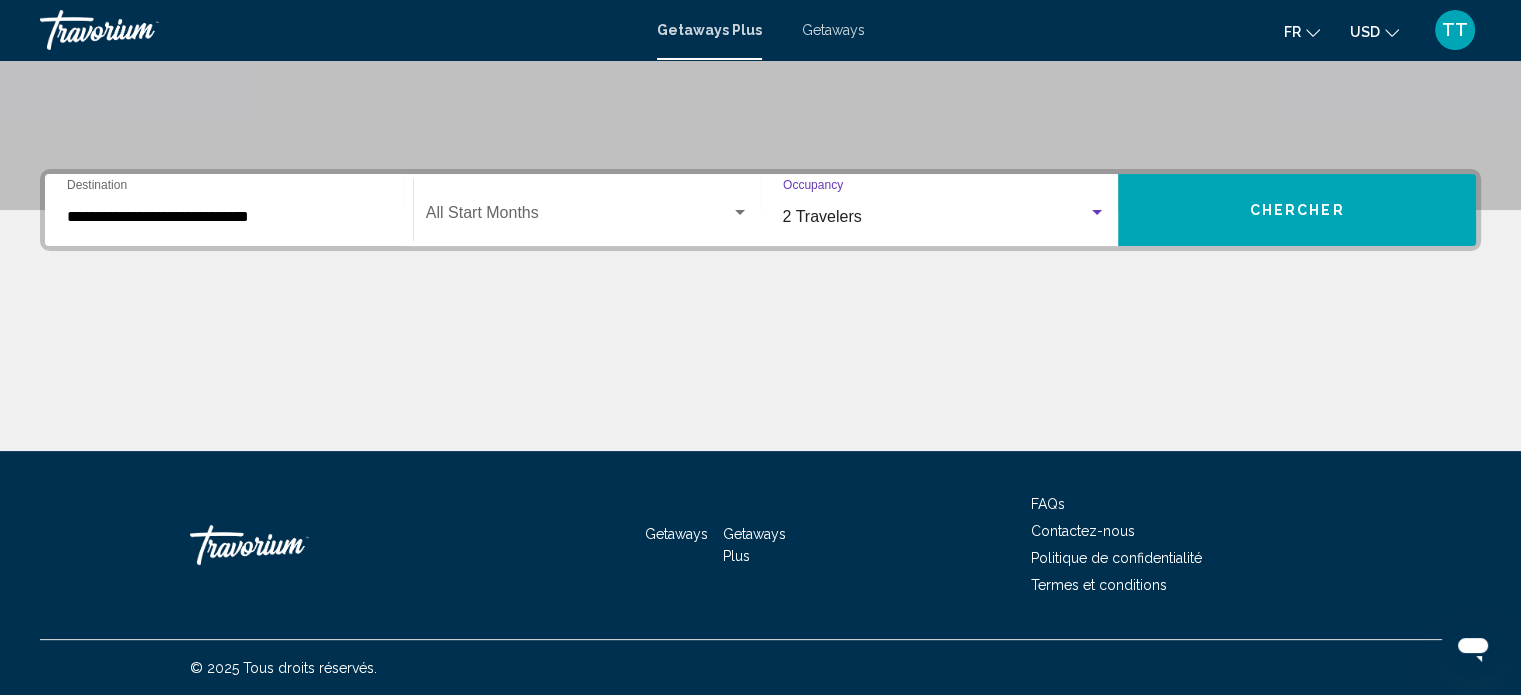 click at bounding box center [578, 217] 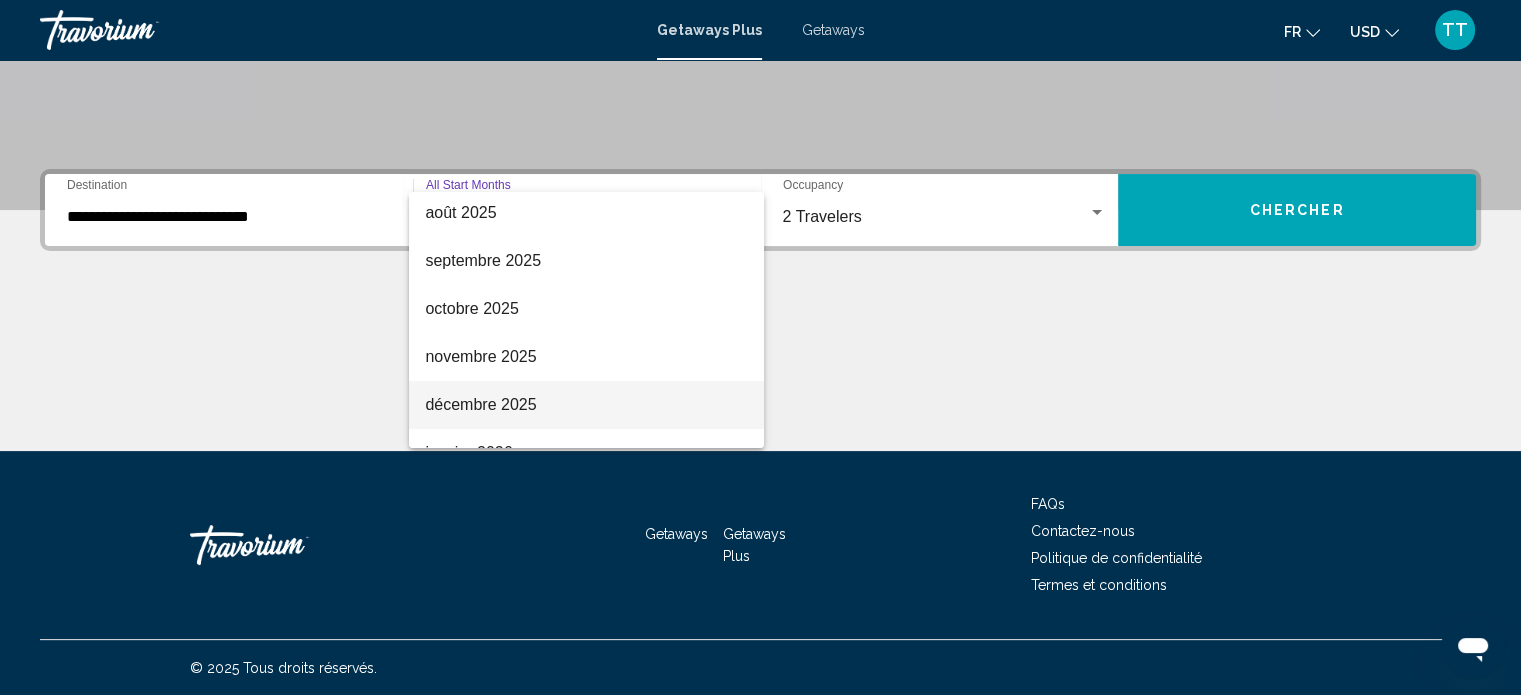 scroll, scrollTop: 300, scrollLeft: 0, axis: vertical 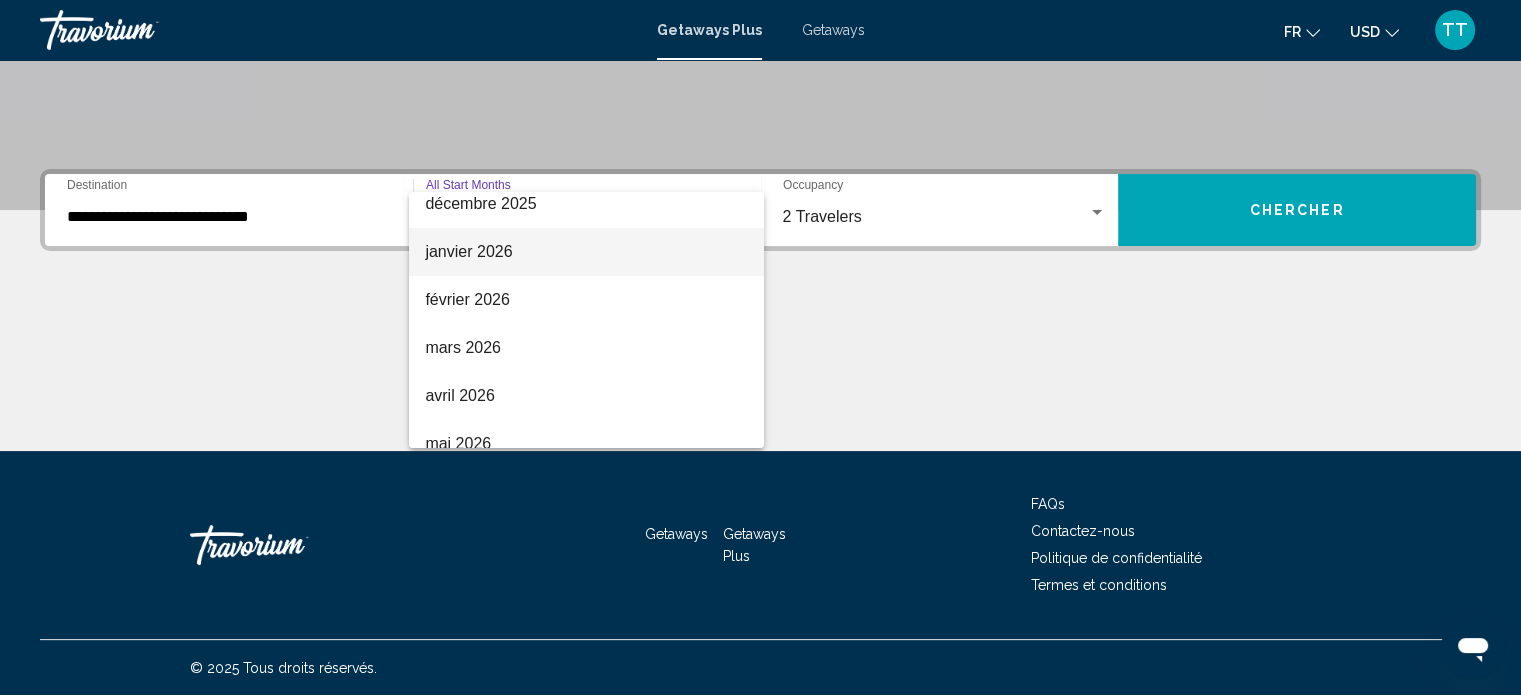 click on "janvier 2026" at bounding box center (586, 252) 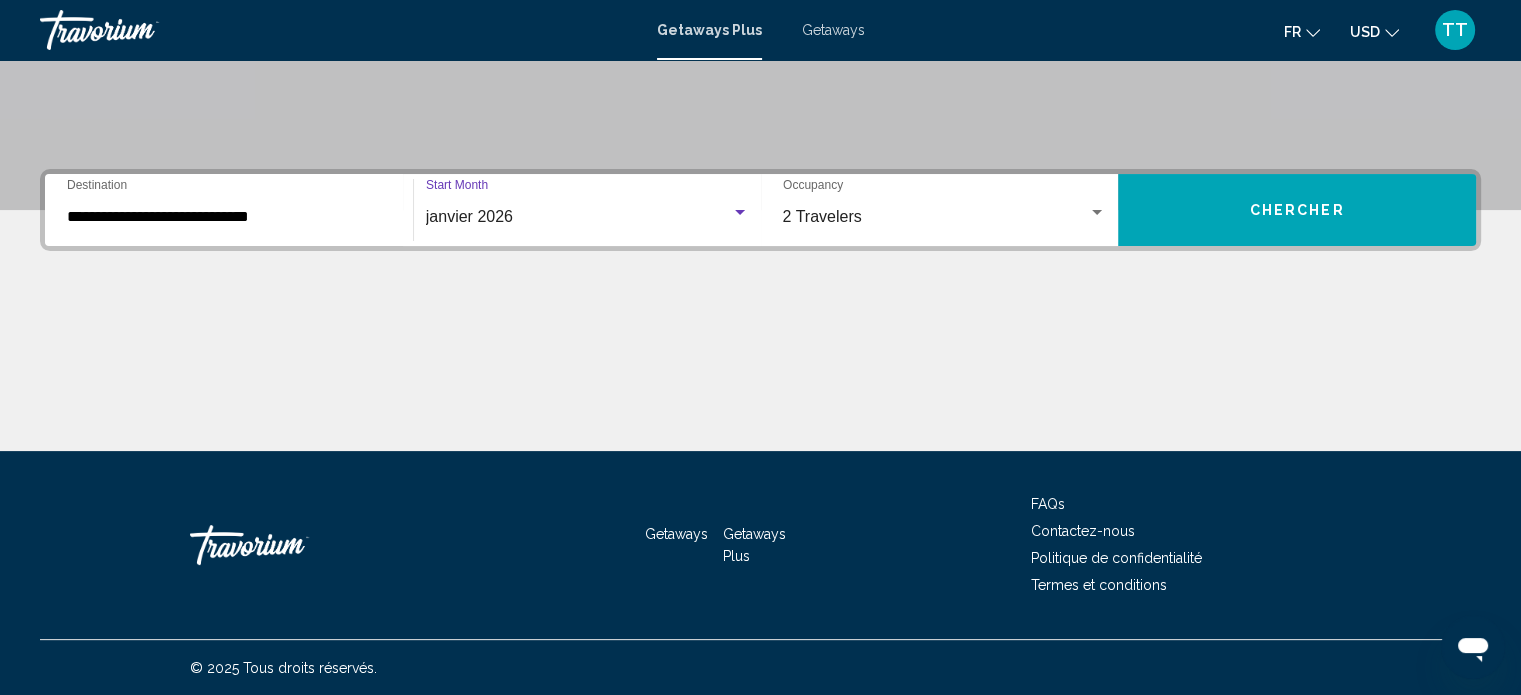 click on "**********" at bounding box center [229, 217] 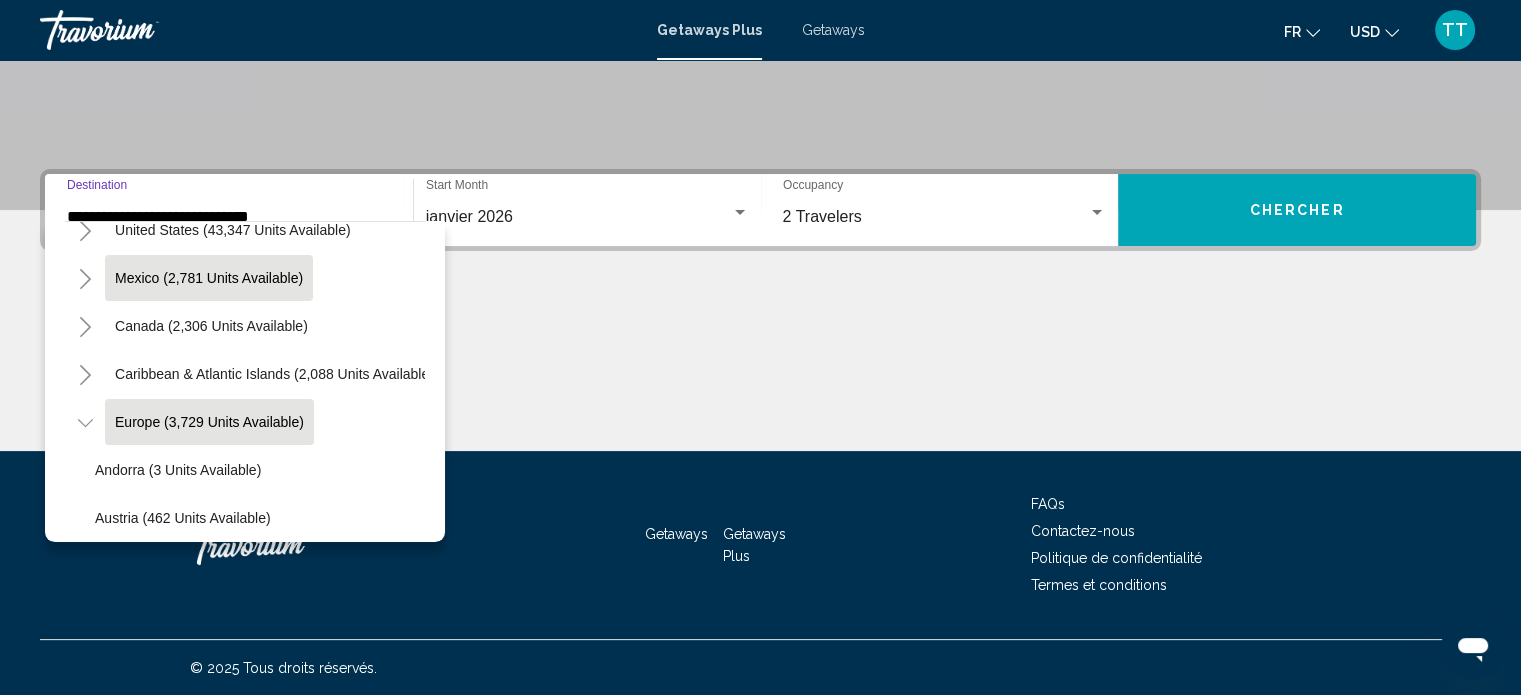 scroll, scrollTop: 0, scrollLeft: 0, axis: both 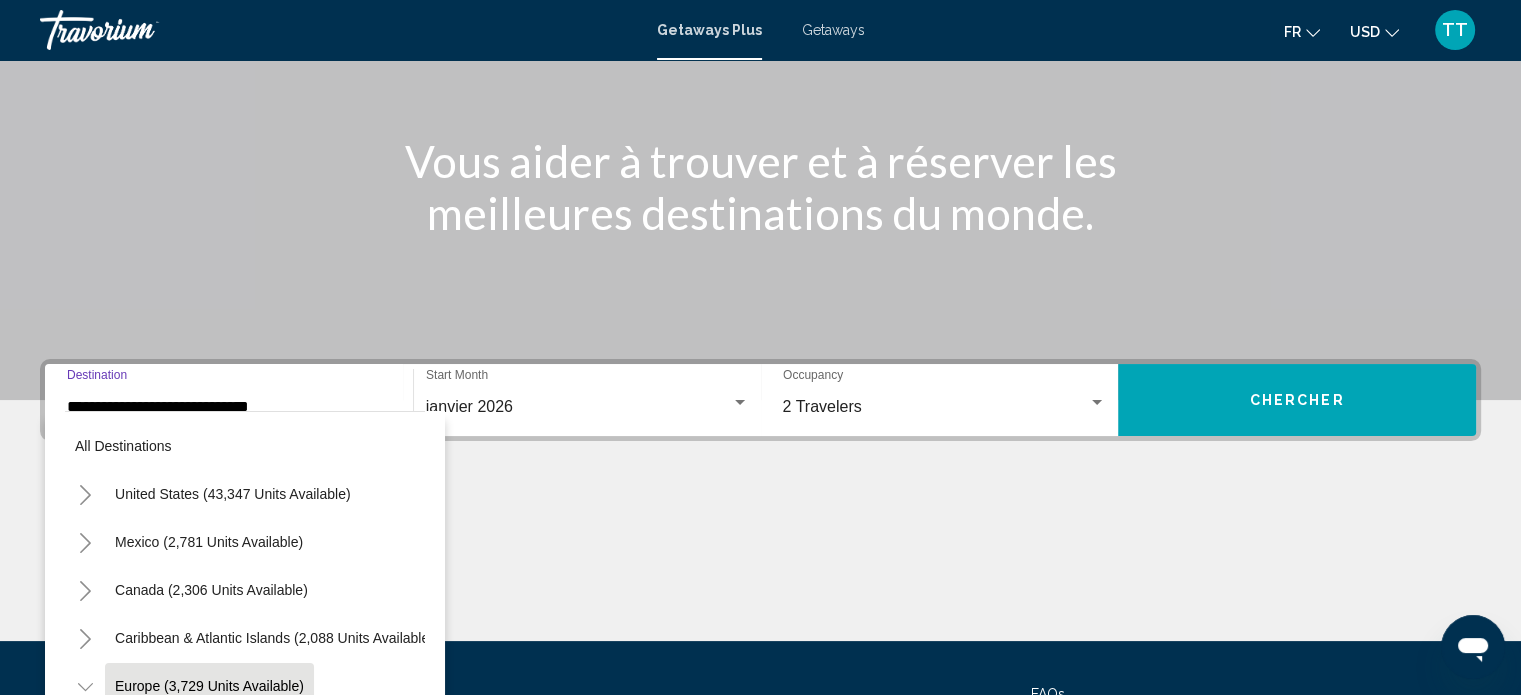 click on "Chercher" at bounding box center (1297, 401) 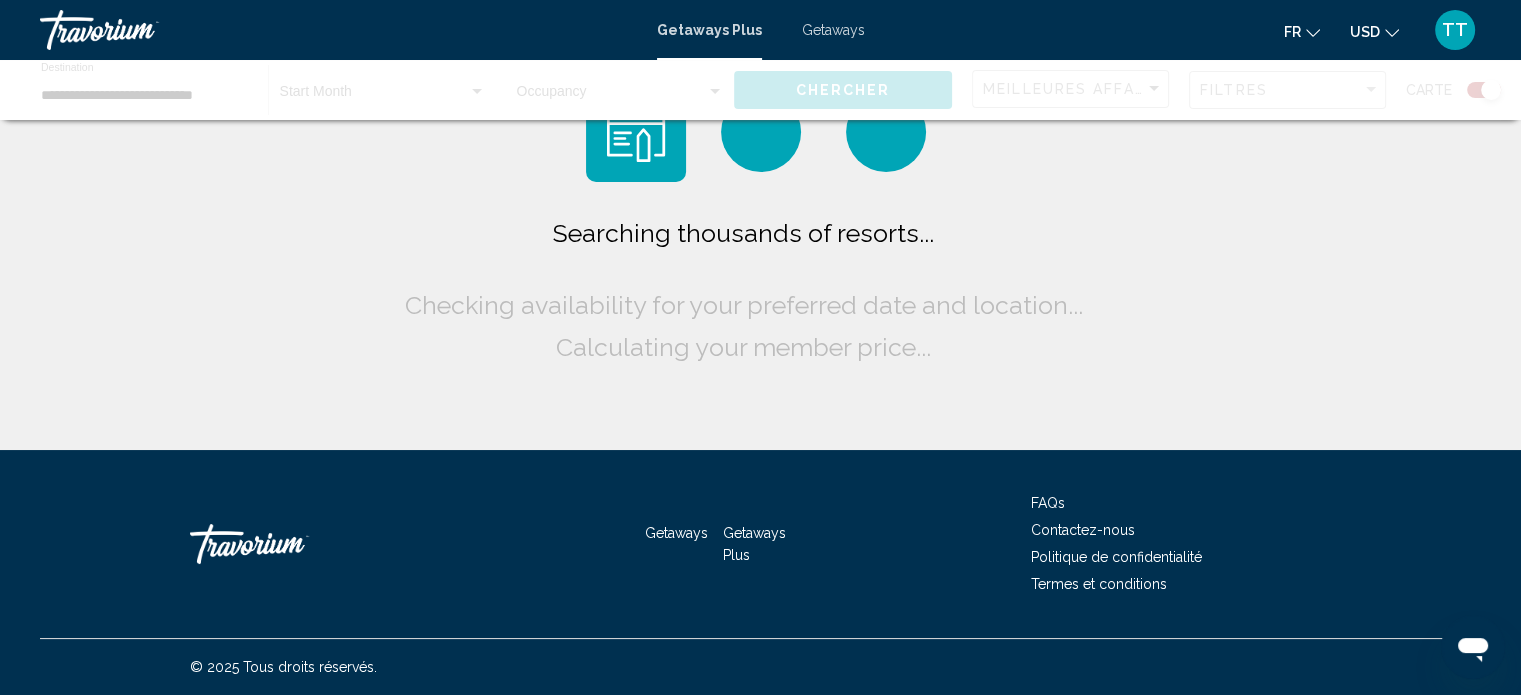 scroll, scrollTop: 0, scrollLeft: 0, axis: both 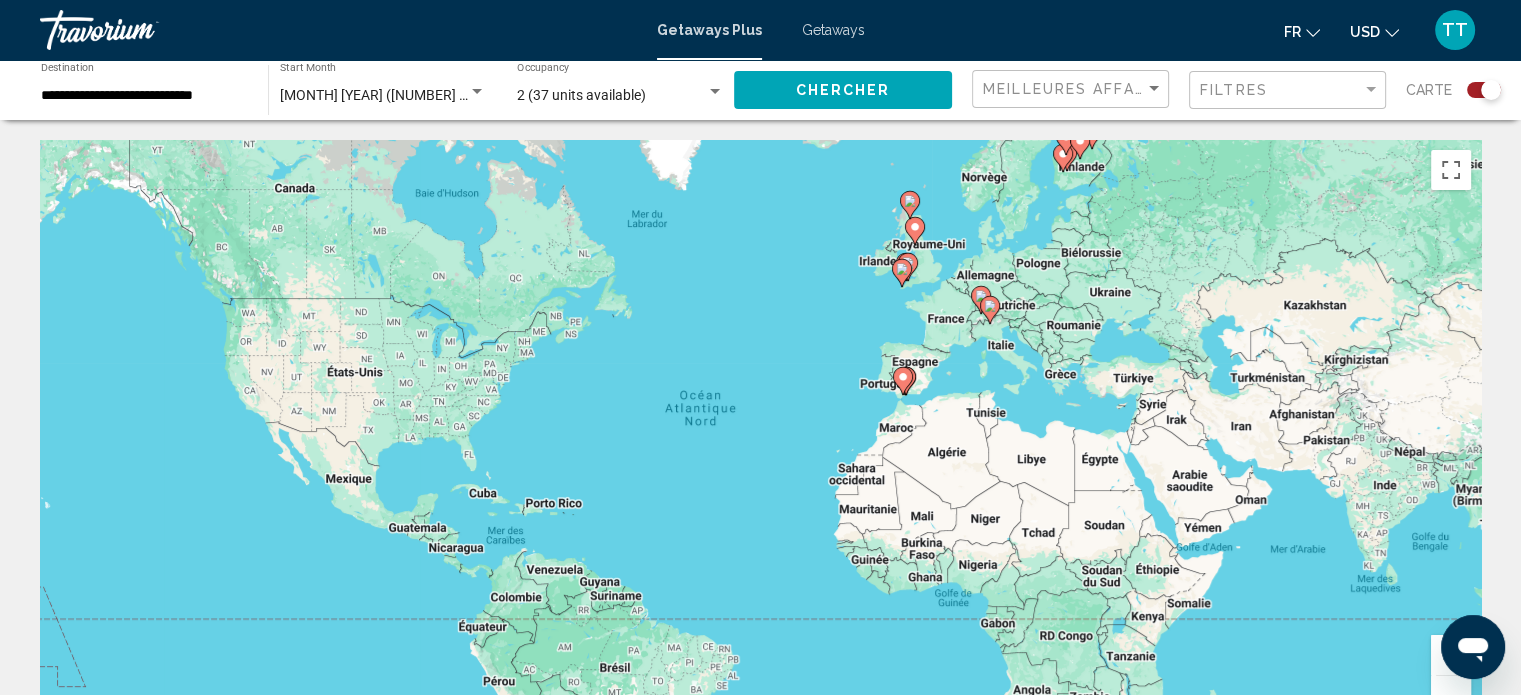 click on "Pour activer le glissement du marqueur avec le clavier, appuyez sur Alt+Entrée. Déplacez ensuite le marqueur à l'aide des touches fléchées. Pour terminer le glissement, appuyez sur la touche Entrée. Pour annuler, appuyez sur Échap." at bounding box center (760, 440) 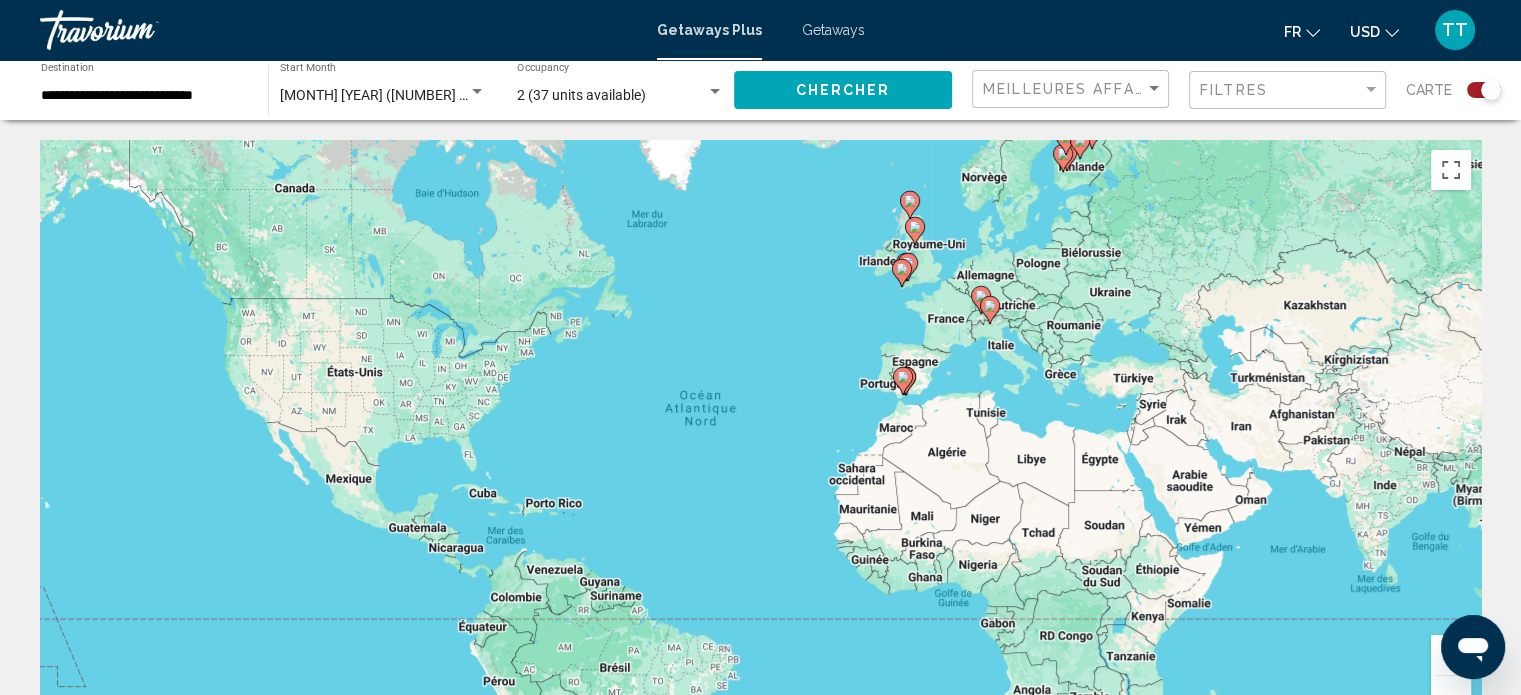 click 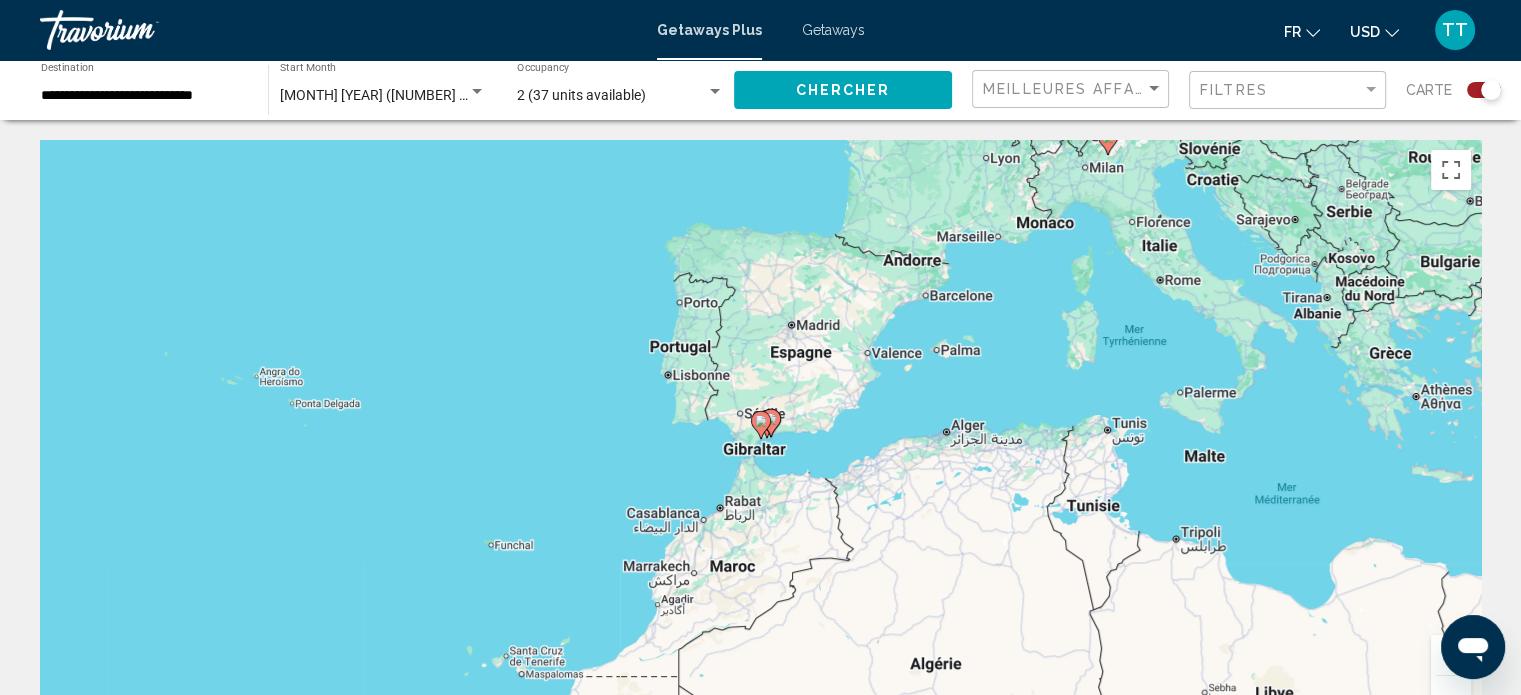 click 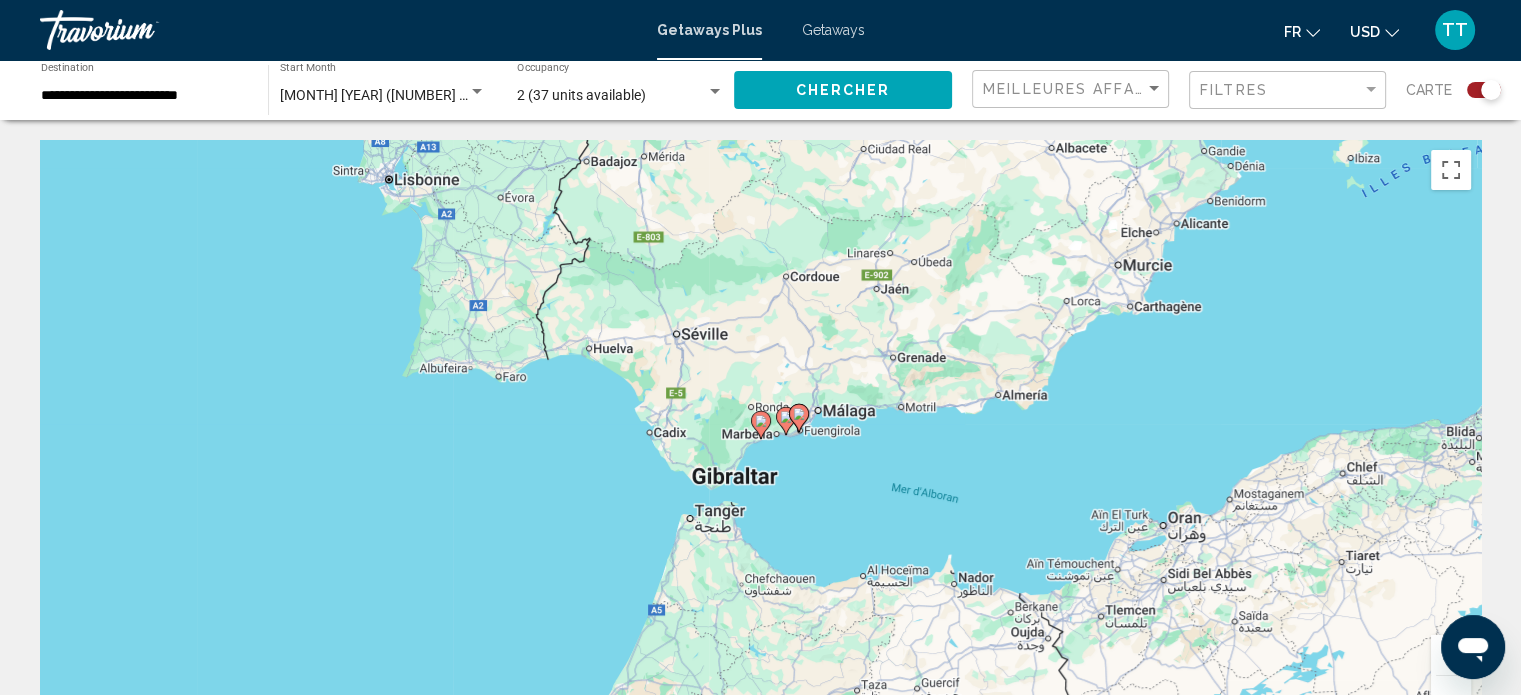 click 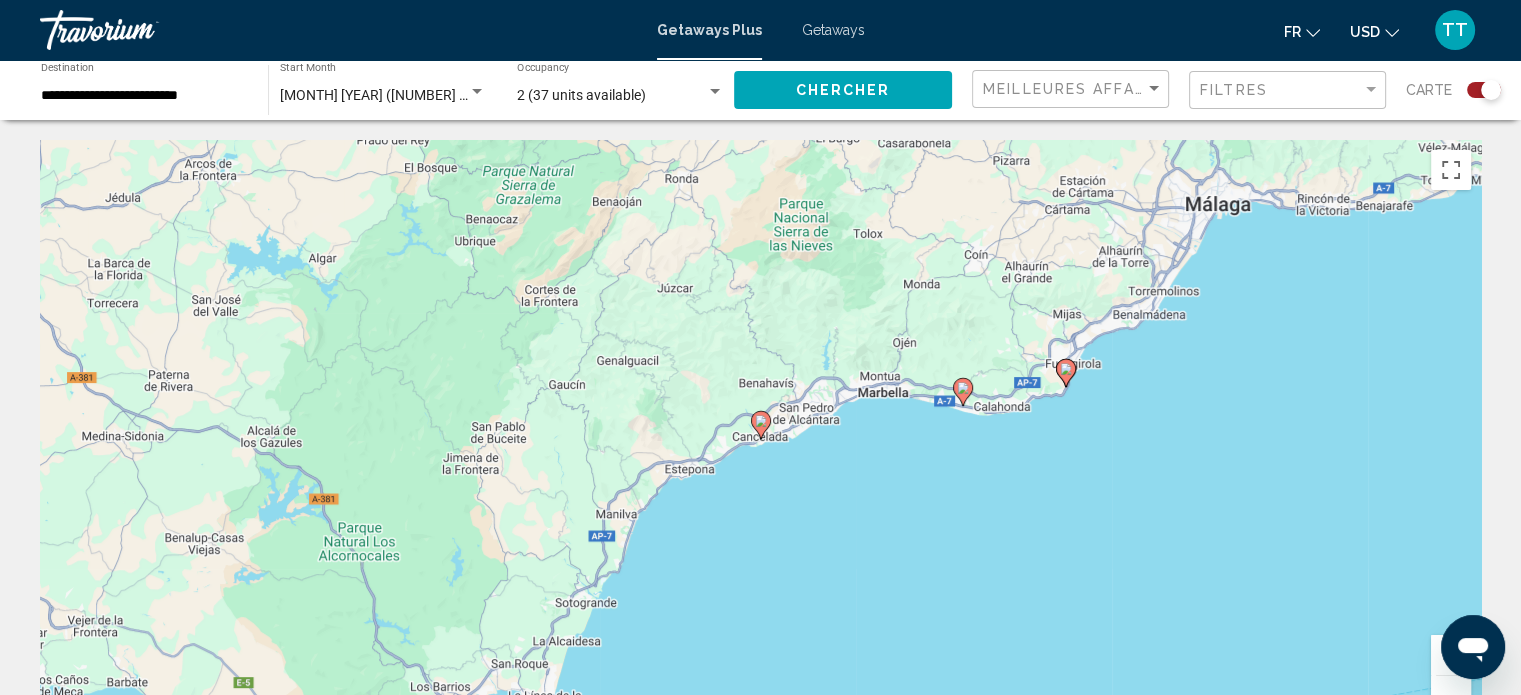 click 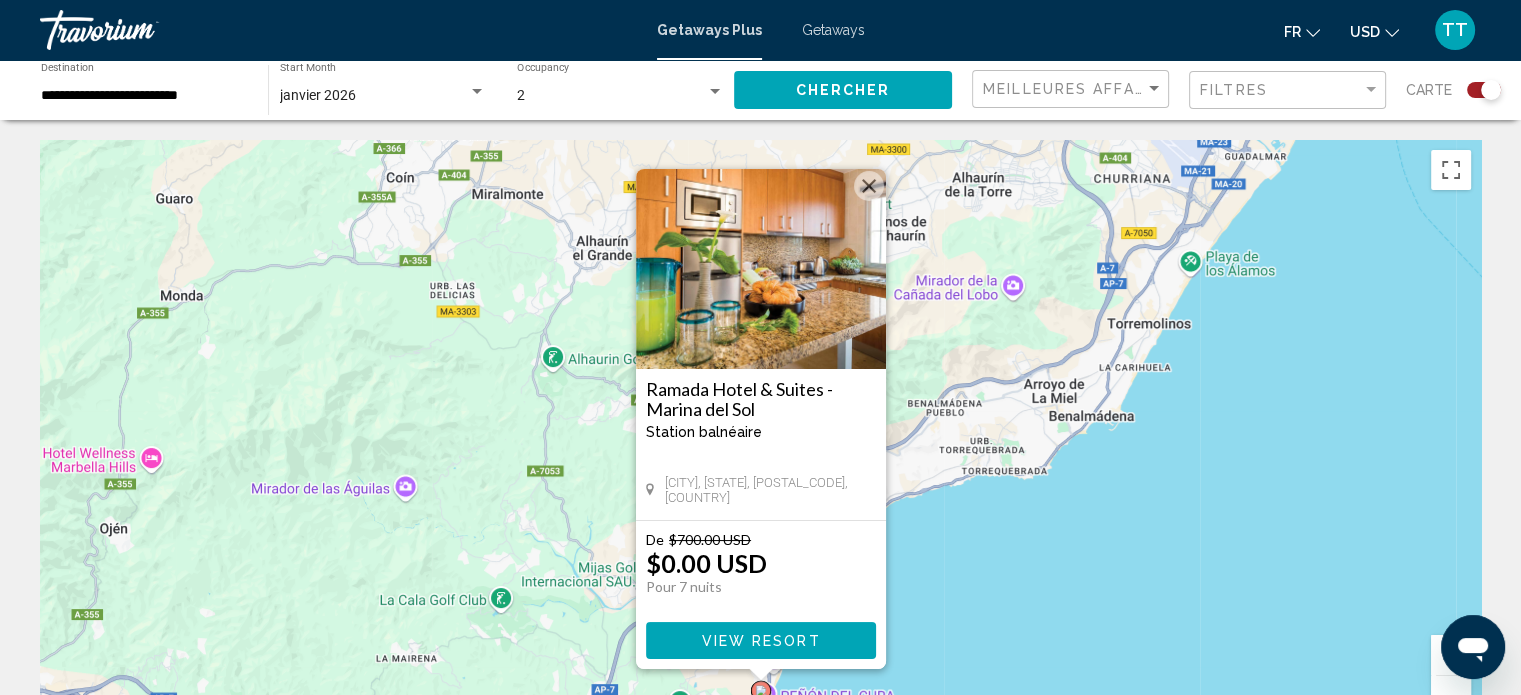 click on "De [PRICE] [CURRENCY] [PRICE] [CURRENCY] Pour [NUMBER] nuits Vous sauvegardez [PRICE] [CURRENCY] View Resort
Las Lagunas de Mijas, [CITY], [STATE], [POSTAL_CODE], [COUNTRY]  De [PRICE] [CURRENCY] [PRICE] [CURRENCY]  Pour [NUMBER] nuits Vous sauvegardez  [PRICE] [CURRENCY]  View Resort" at bounding box center [760, 440] 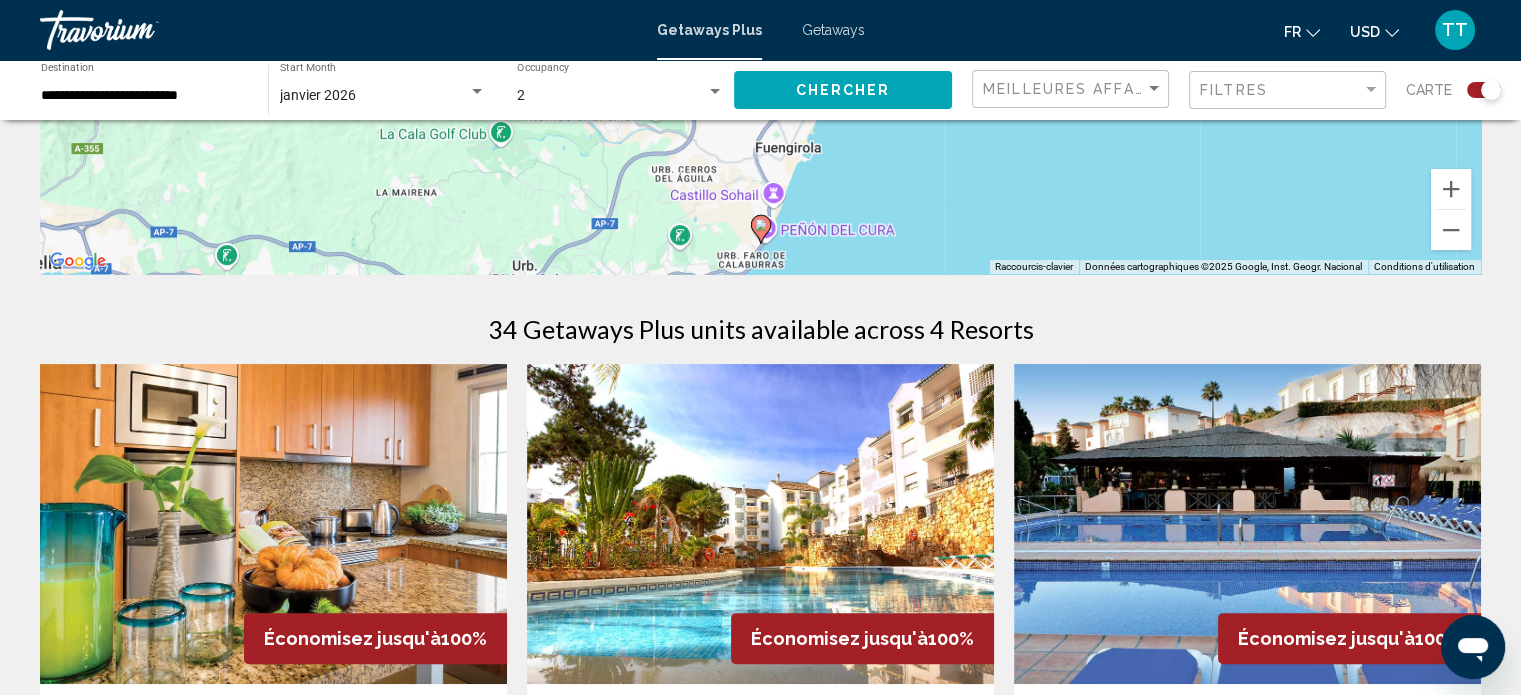 scroll, scrollTop: 500, scrollLeft: 0, axis: vertical 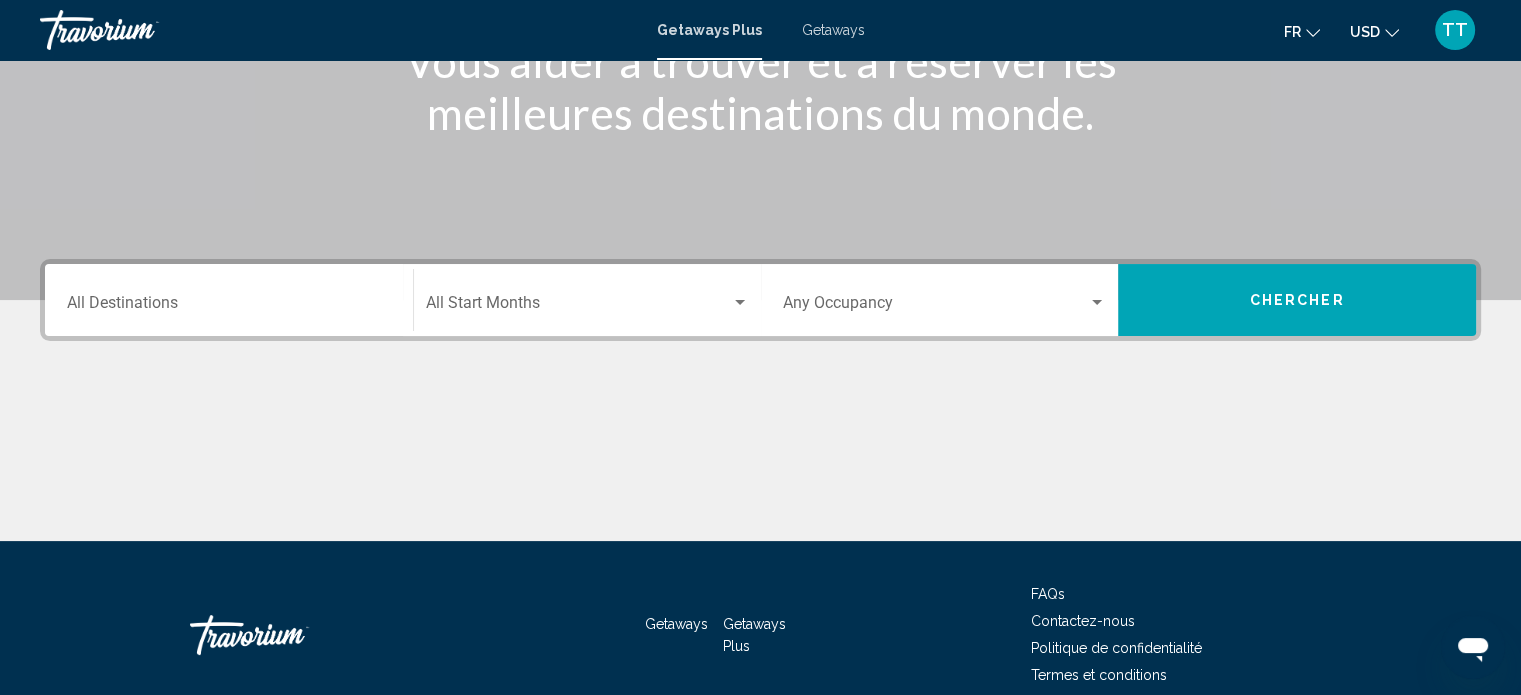click on "Start Month All Start Months" 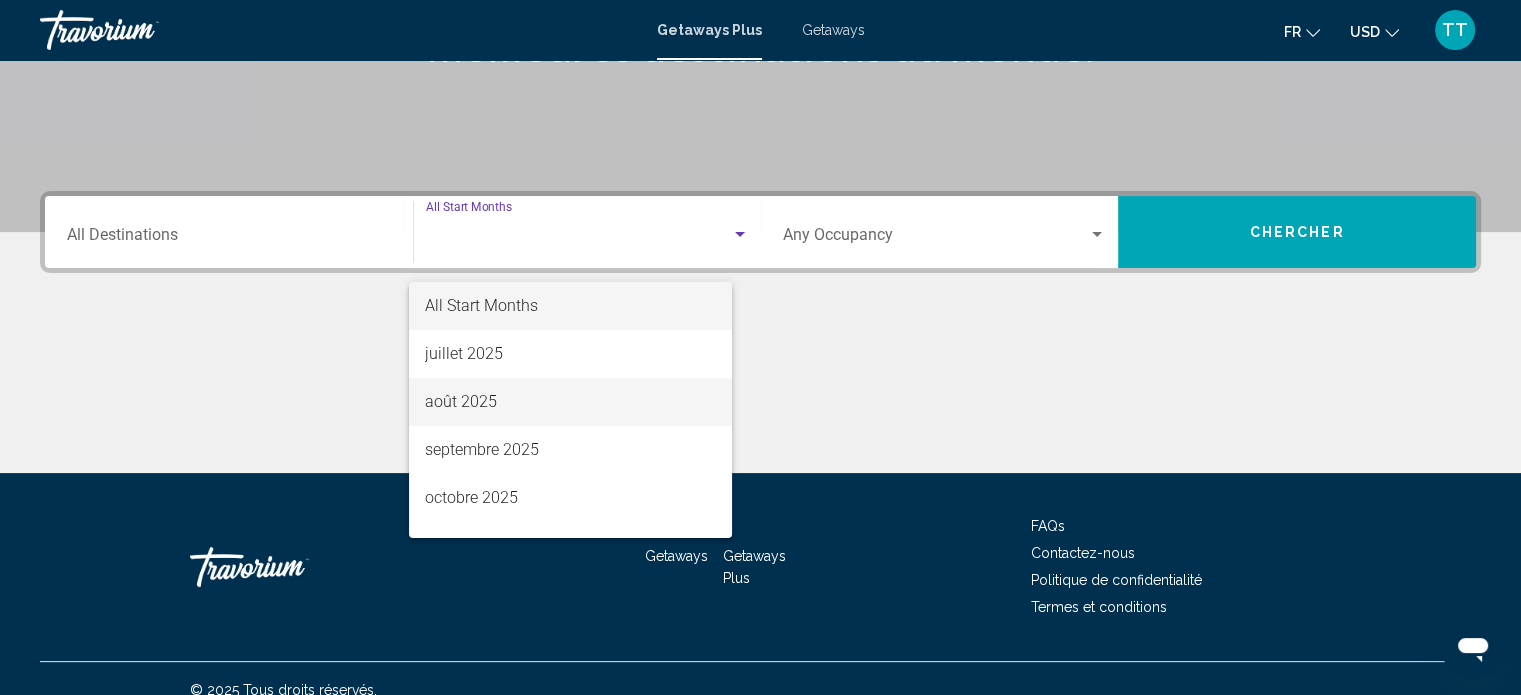 scroll, scrollTop: 390, scrollLeft: 0, axis: vertical 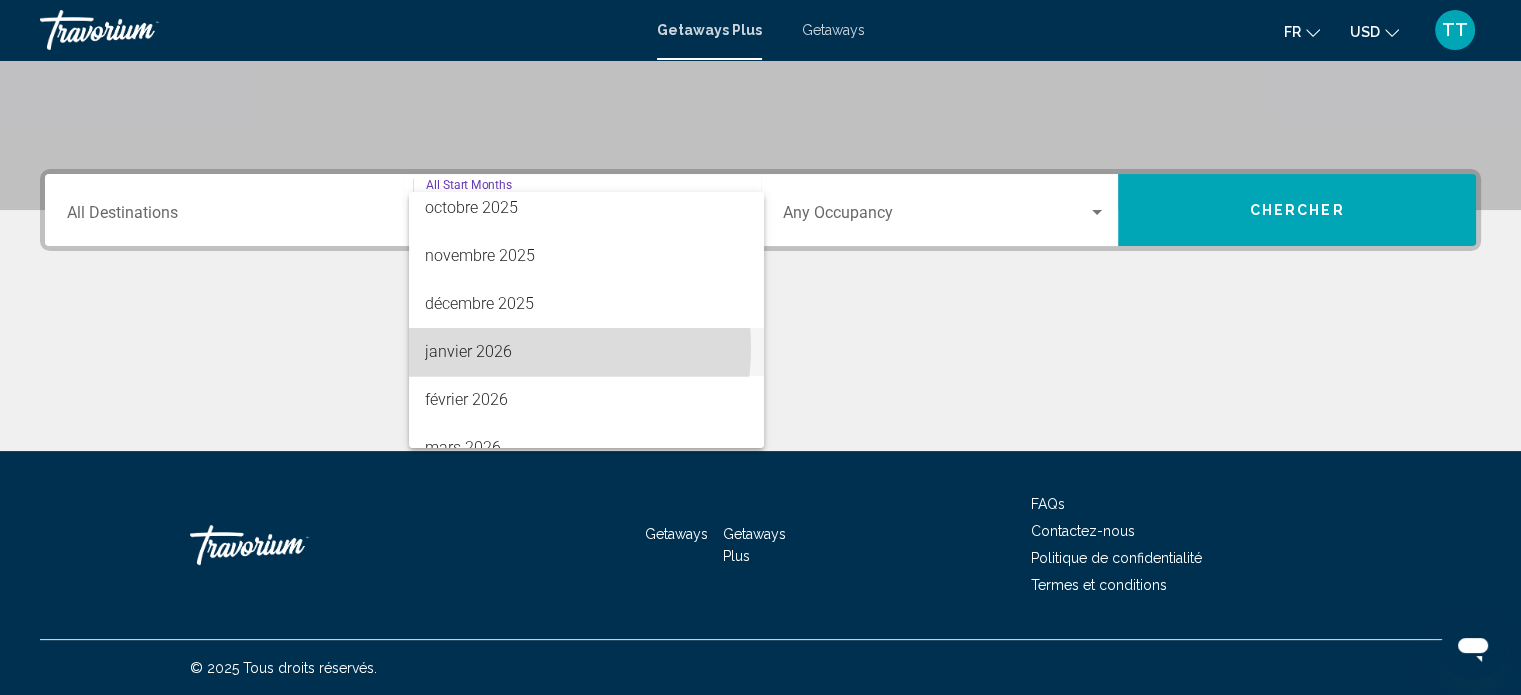 click on "janvier 2026" at bounding box center (586, 352) 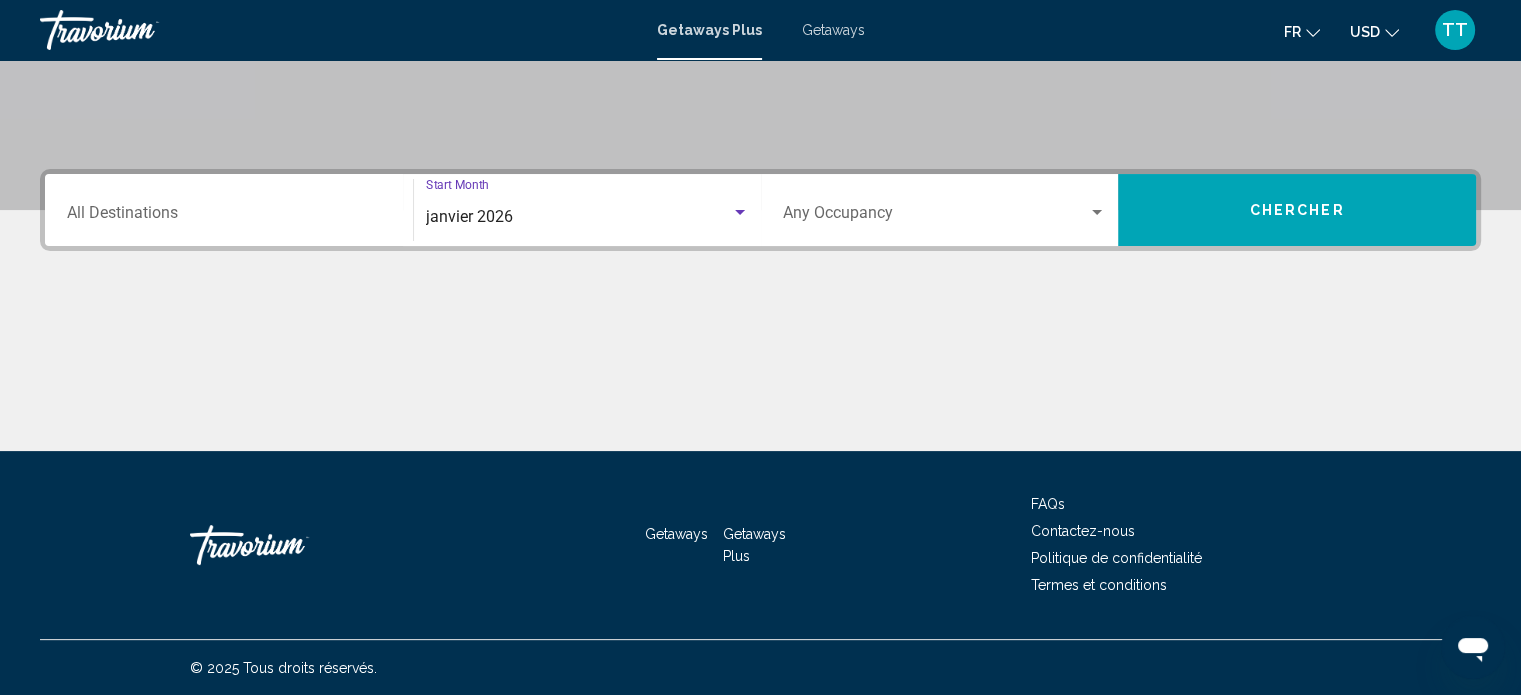 click at bounding box center [936, 217] 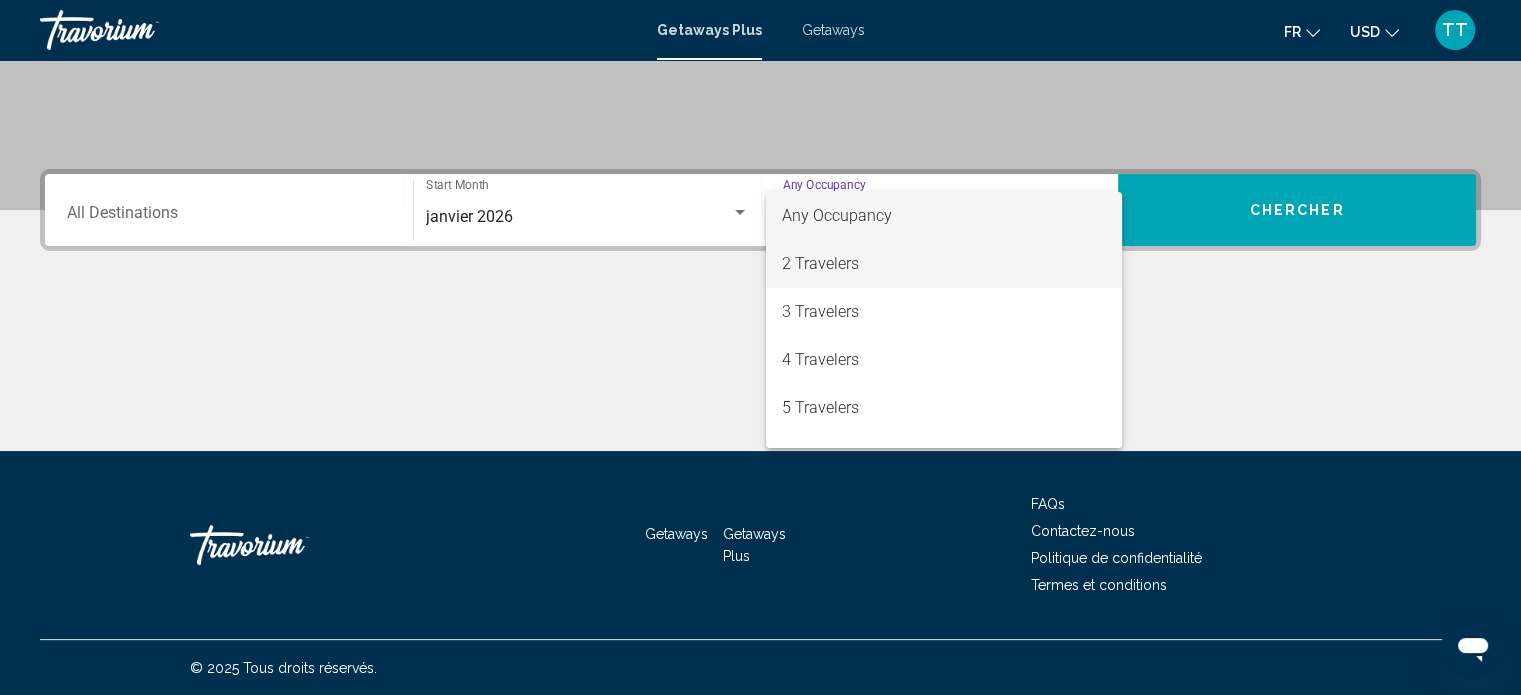 click on "2 Travelers" at bounding box center [944, 264] 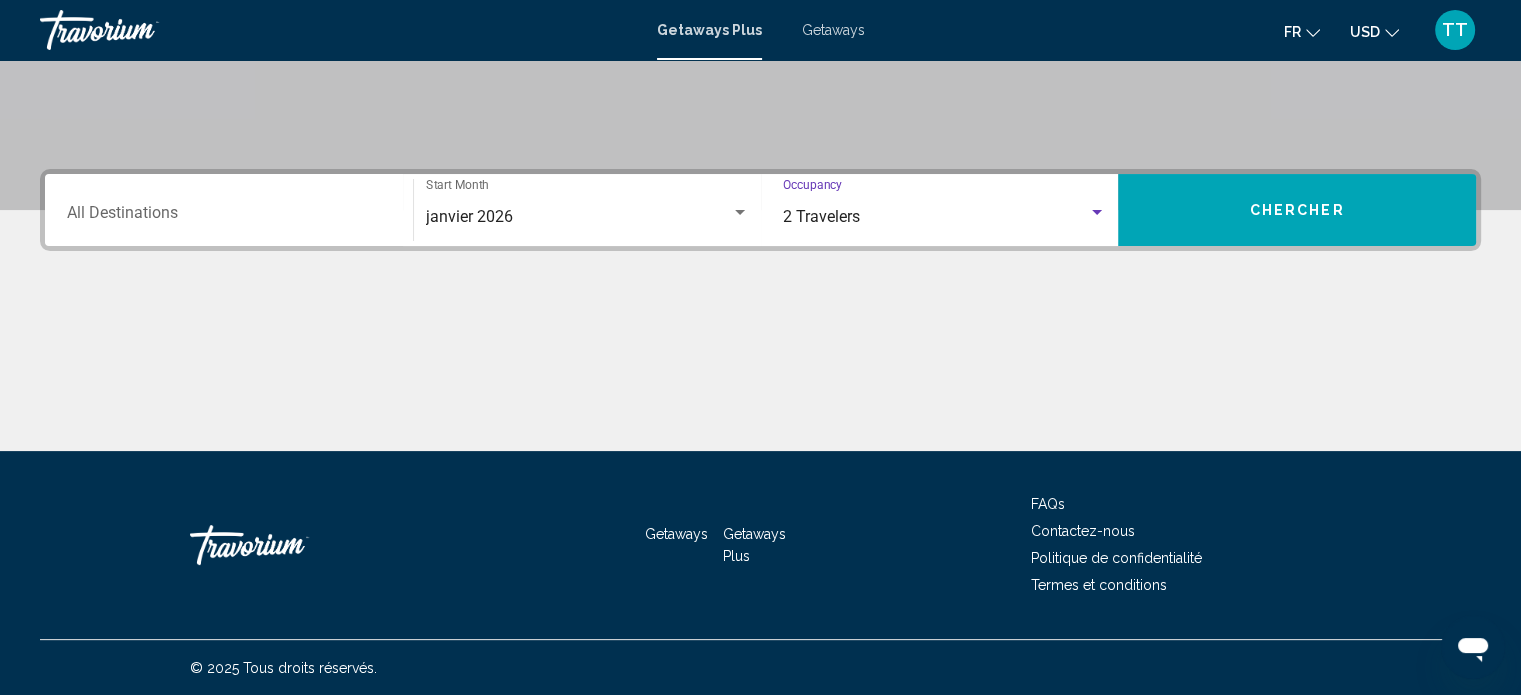 click on "Chercher" at bounding box center [1297, 211] 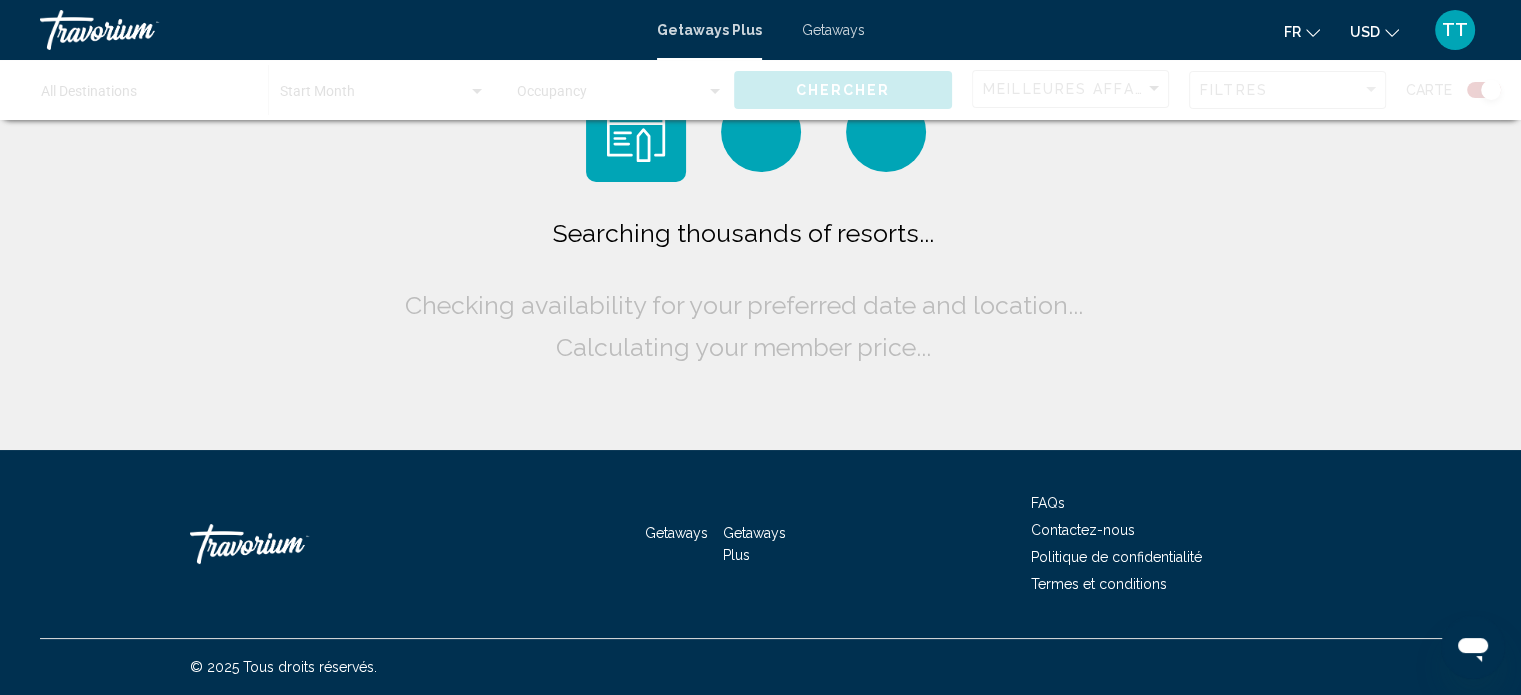 scroll, scrollTop: 0, scrollLeft: 0, axis: both 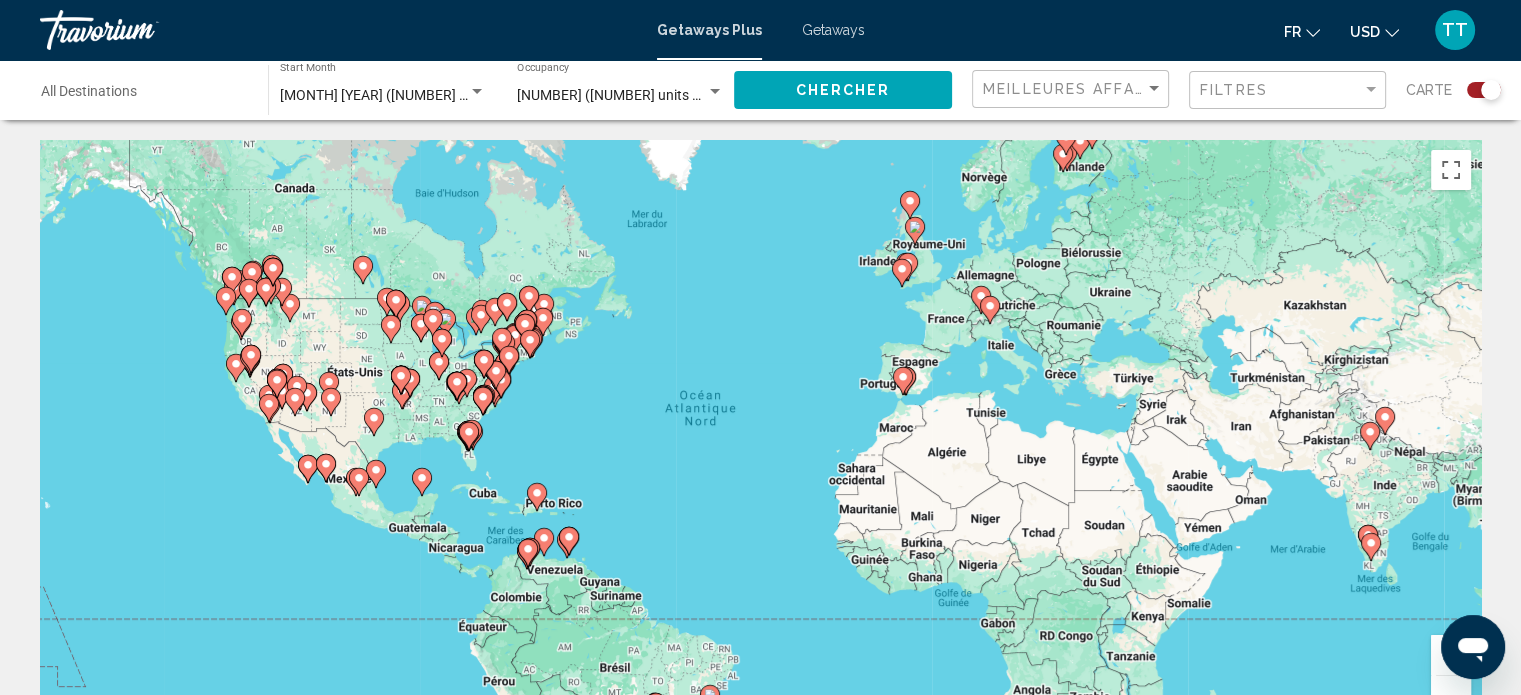 click 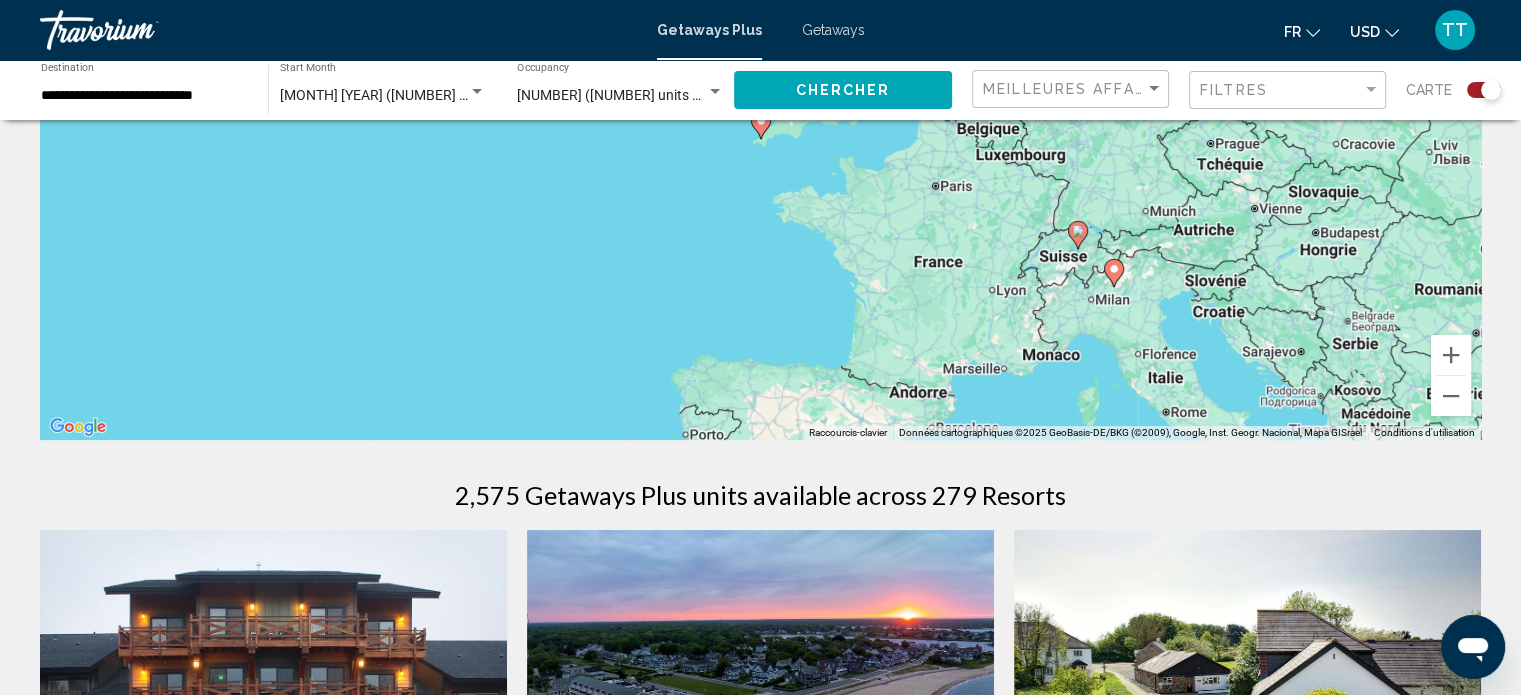 scroll, scrollTop: 0, scrollLeft: 0, axis: both 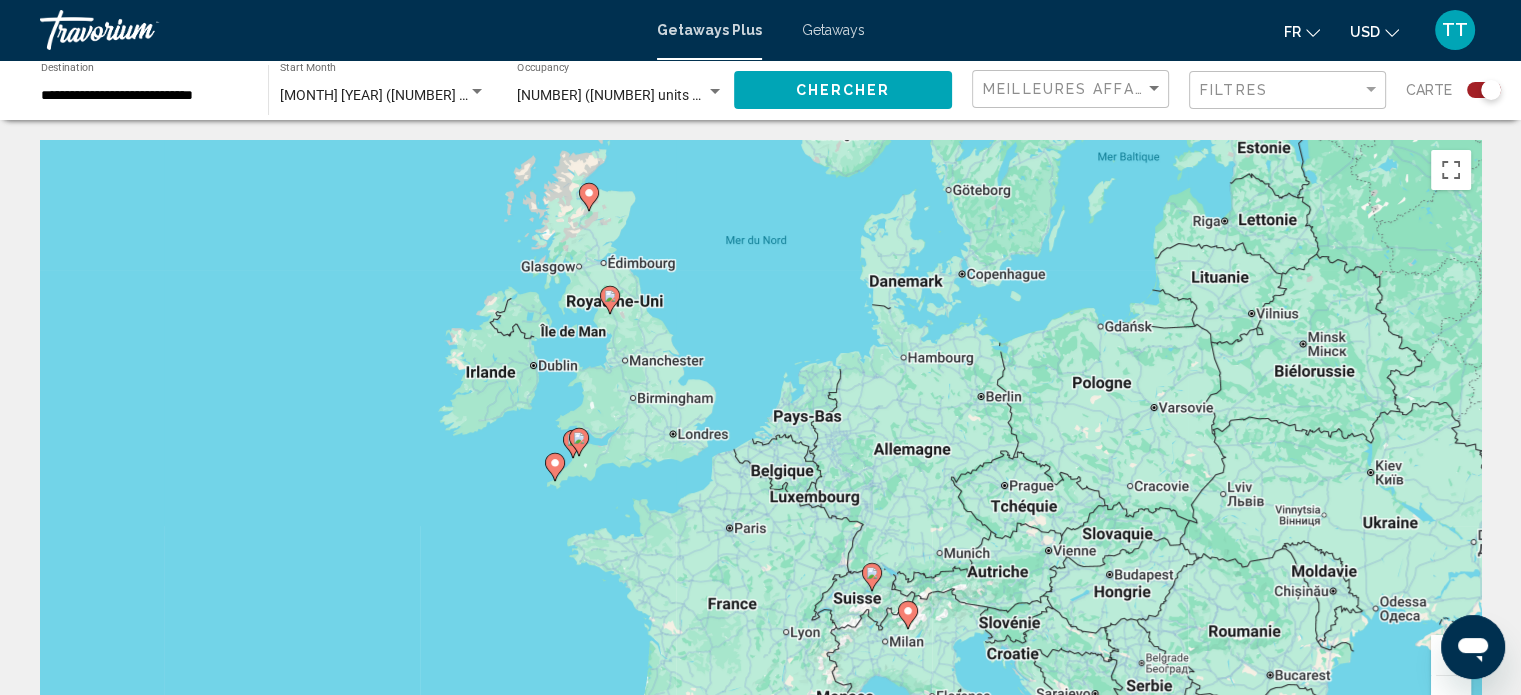 drag, startPoint x: 1324, startPoint y: 208, endPoint x: 1114, endPoint y: 252, distance: 214.56001 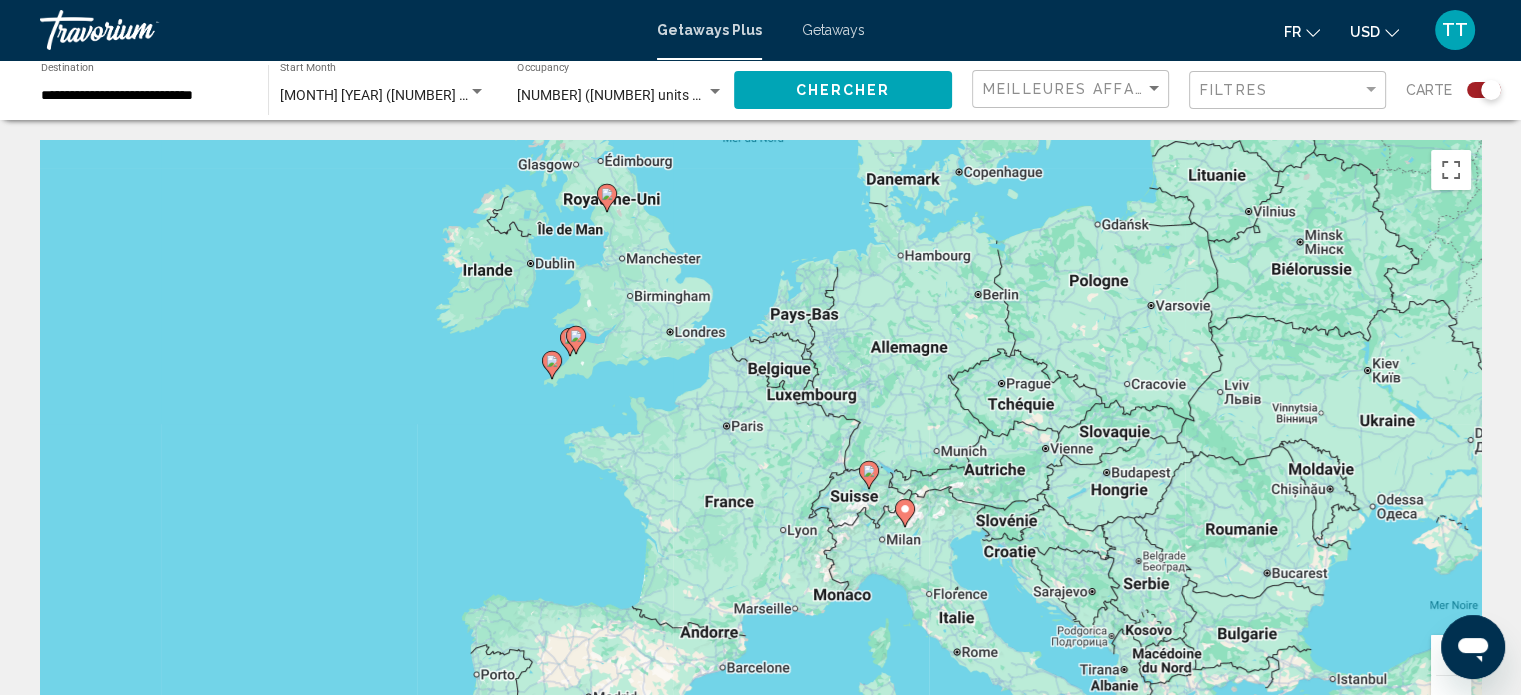 drag, startPoint x: 466, startPoint y: 595, endPoint x: 459, endPoint y: 491, distance: 104.23531 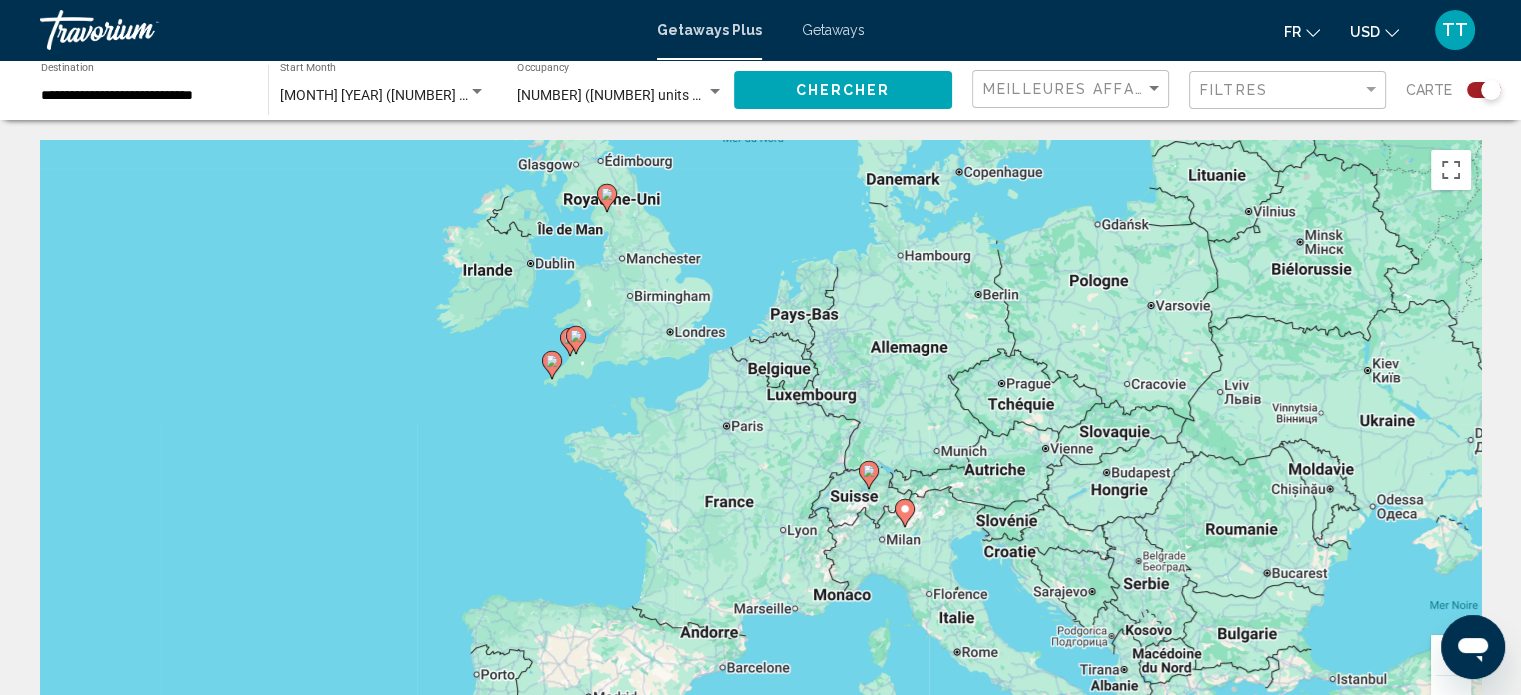 click 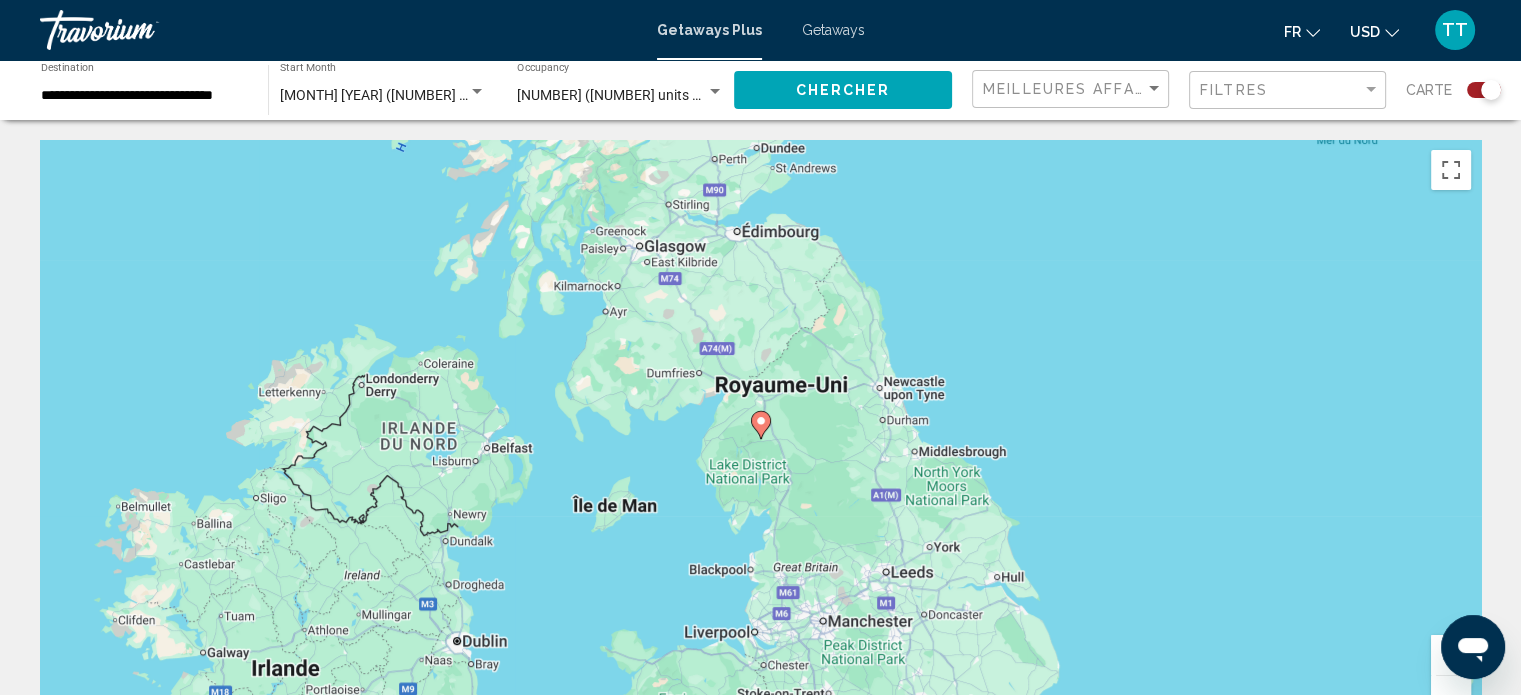 click at bounding box center [761, 425] 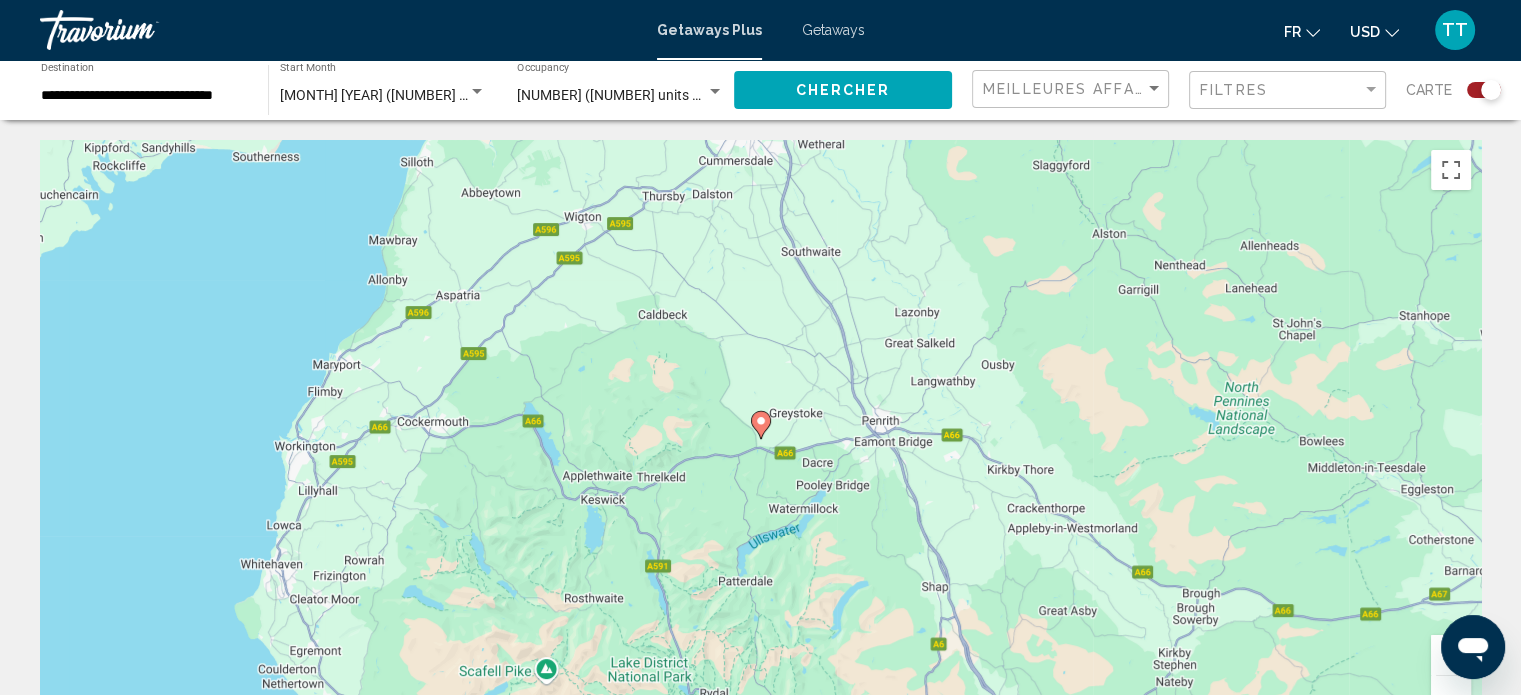click 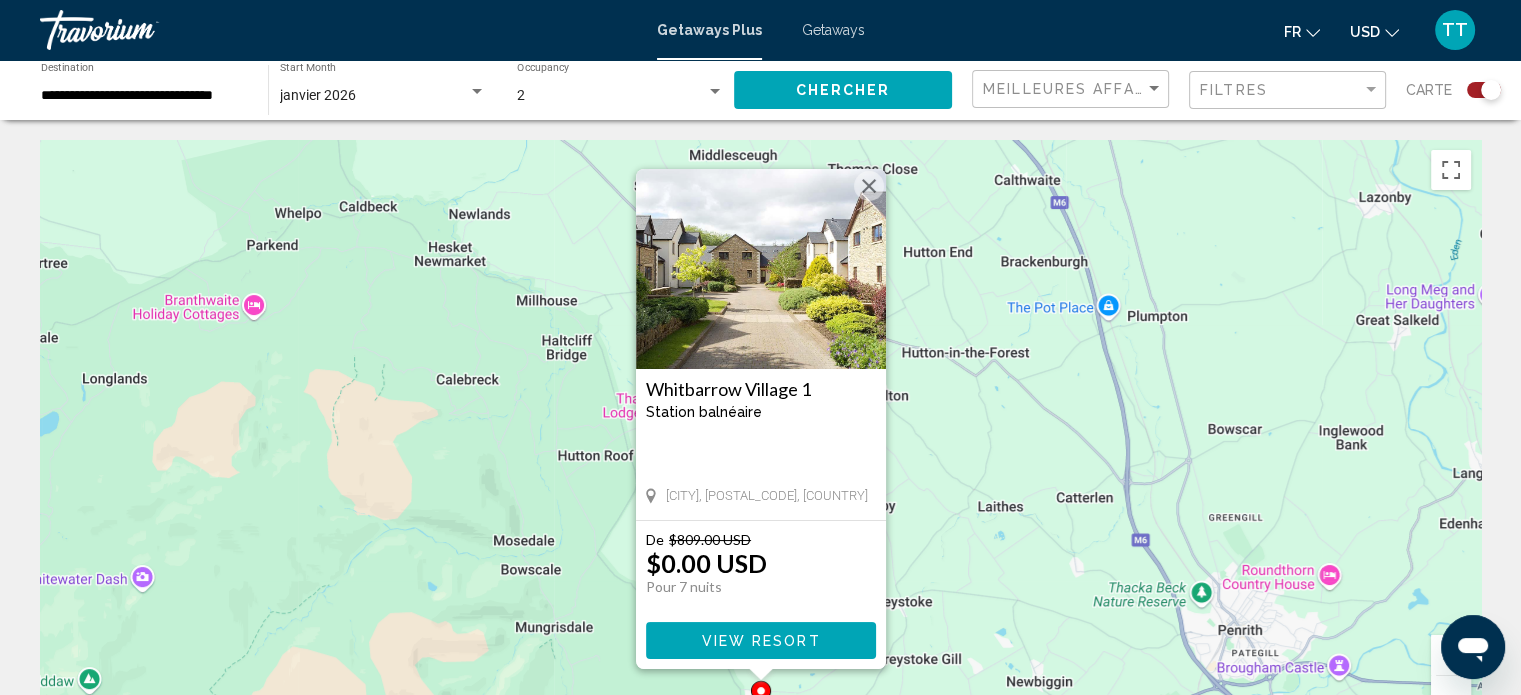 click on "**********" at bounding box center (144, 96) 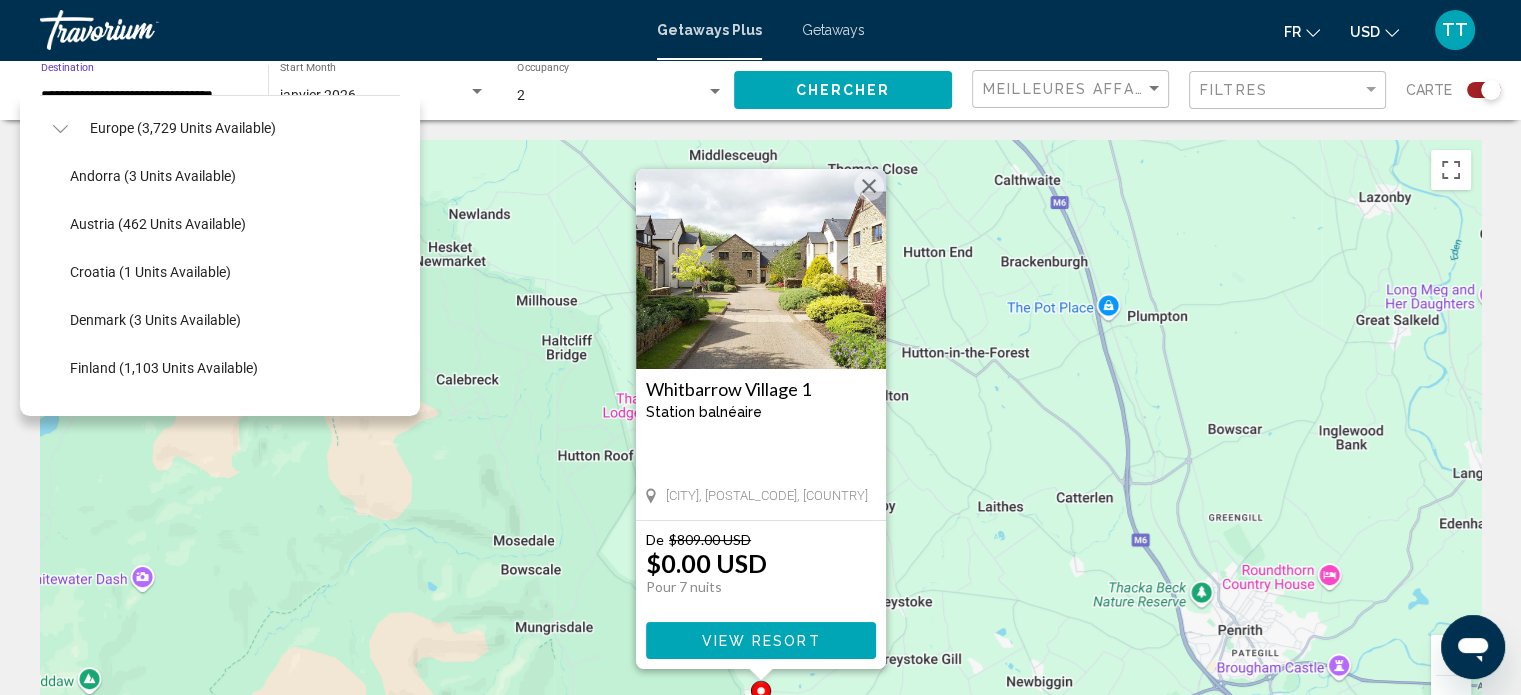scroll, scrollTop: 0, scrollLeft: 0, axis: both 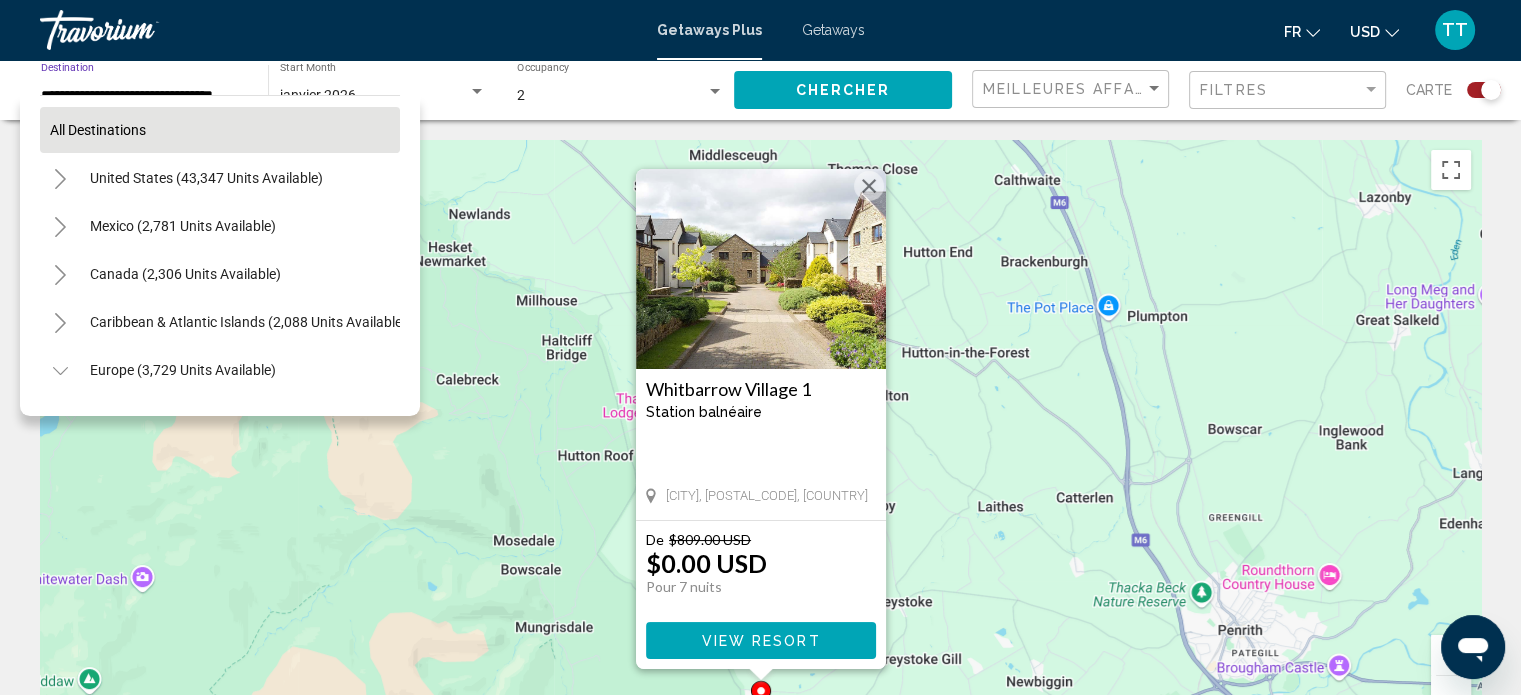 click on "All destinations" at bounding box center [98, 130] 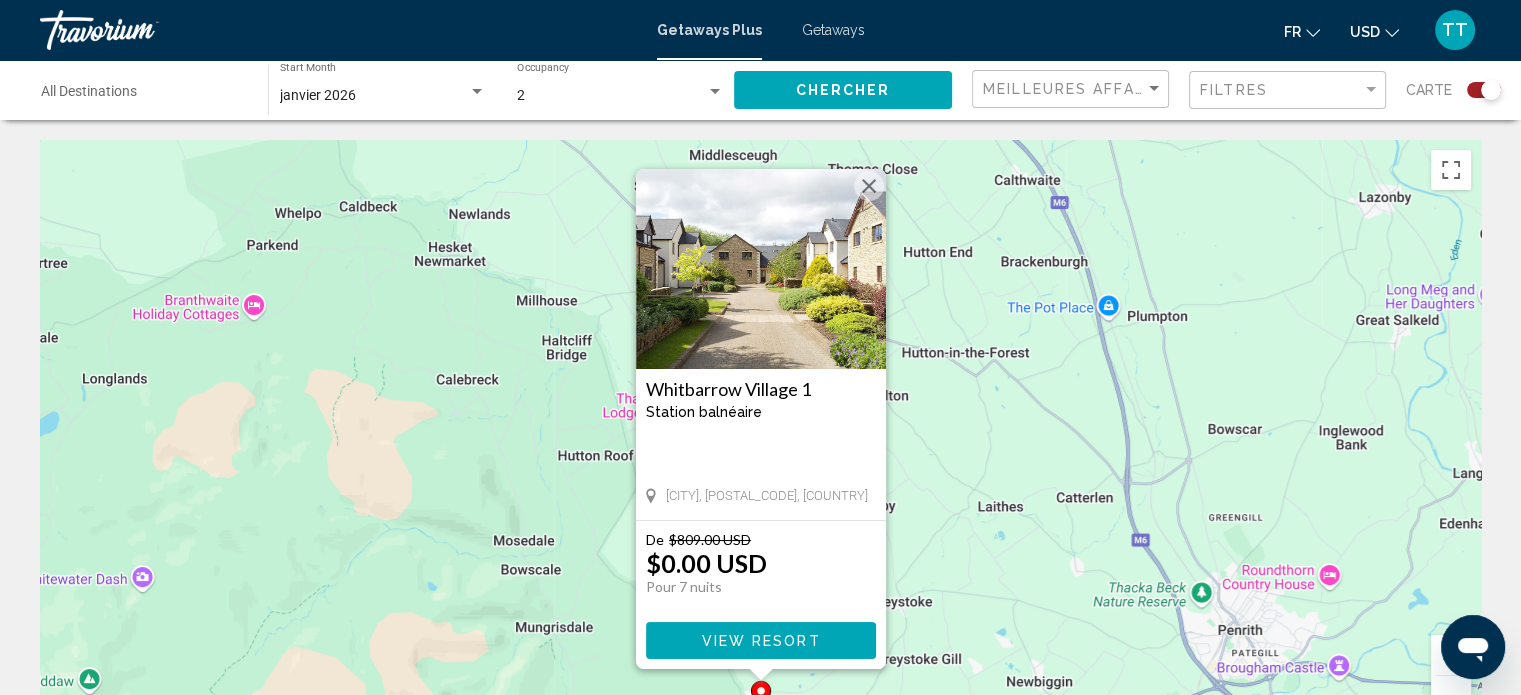 click on "Chercher" 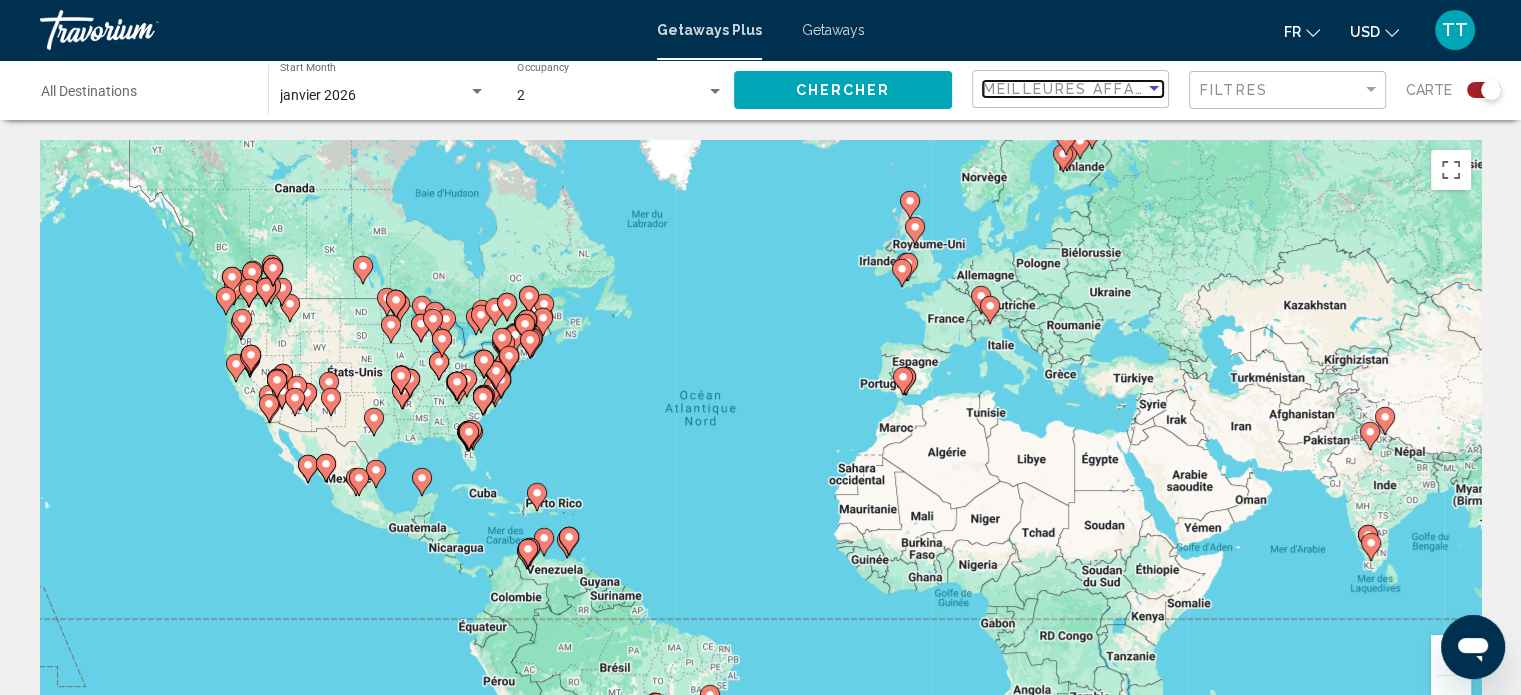 click on "Meilleures affaires" at bounding box center [1077, 89] 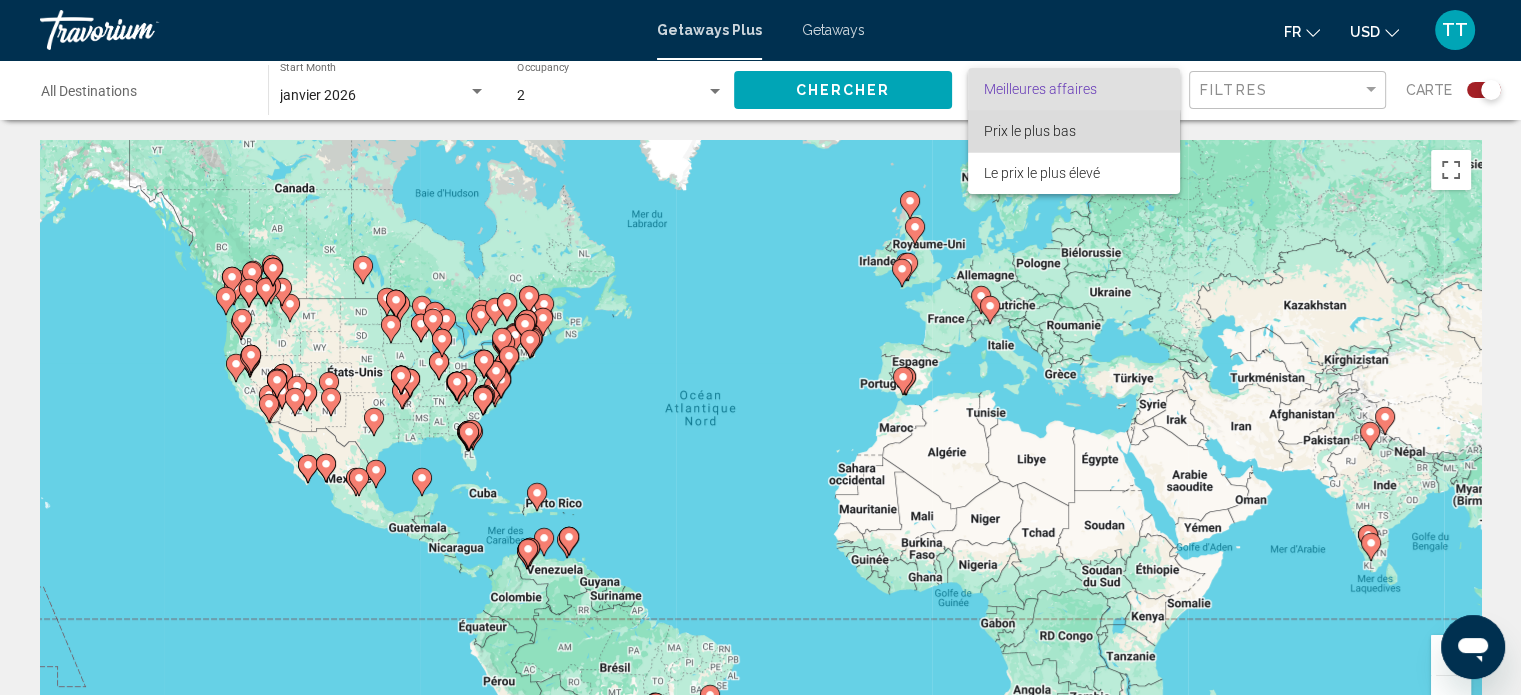 click on "Prix ​​le plus bas" at bounding box center (1030, 131) 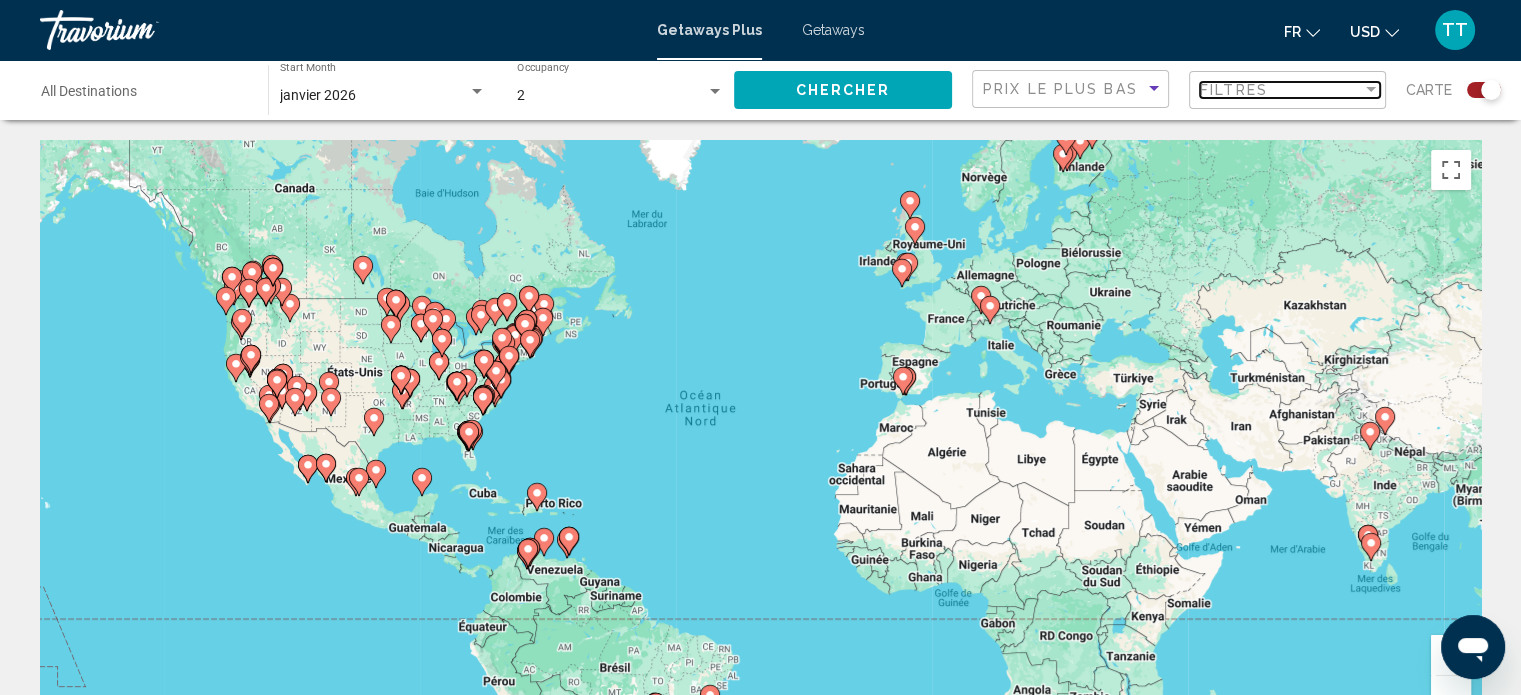 click on "Filtres" at bounding box center (1281, 90) 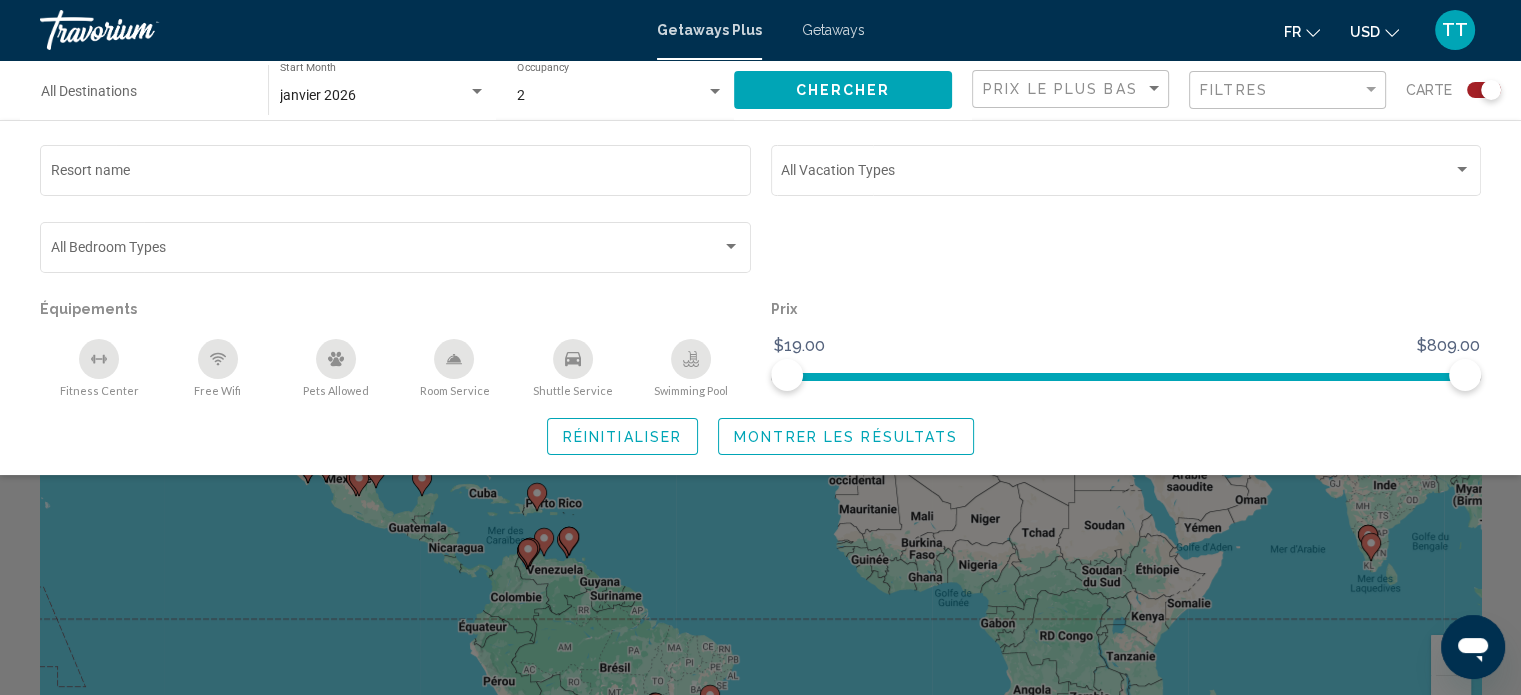 click 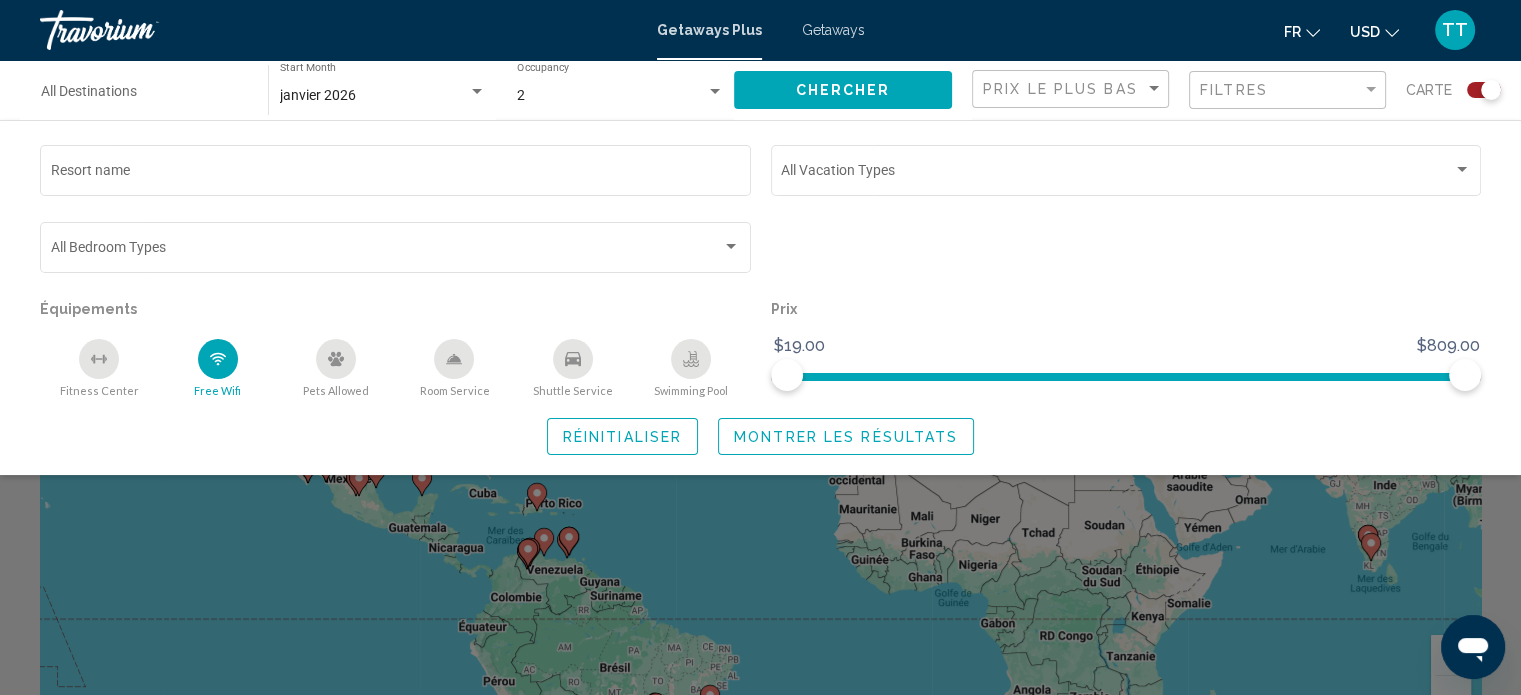 click on "Chercher" 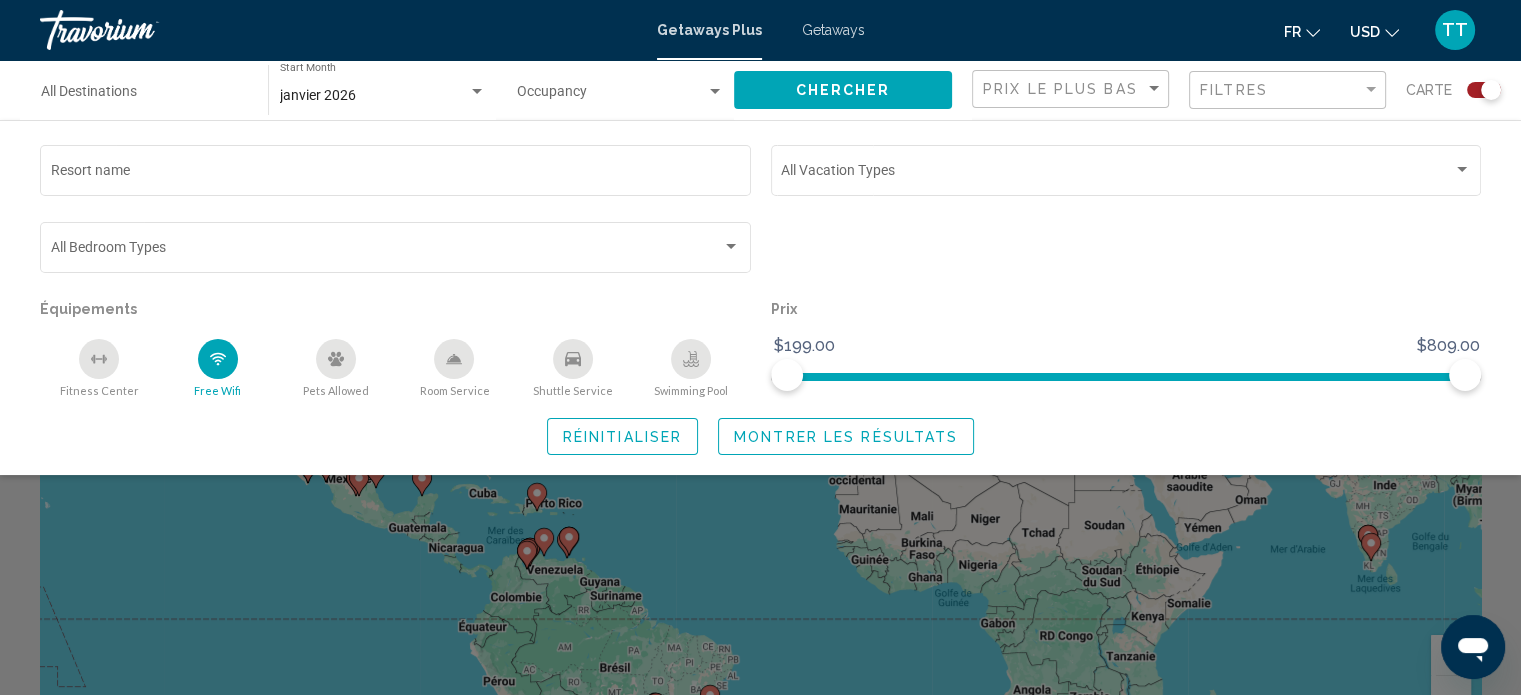 click 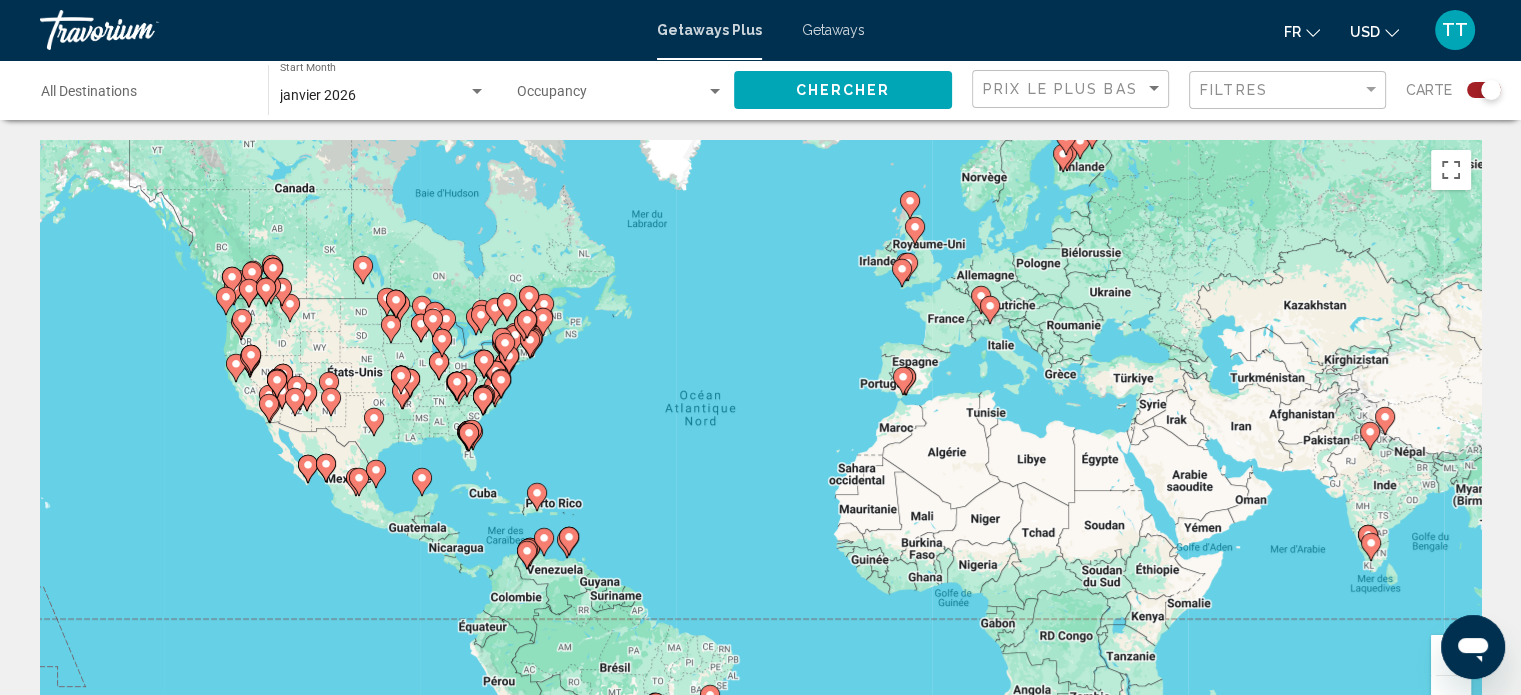 click on "Getaways" at bounding box center [833, 30] 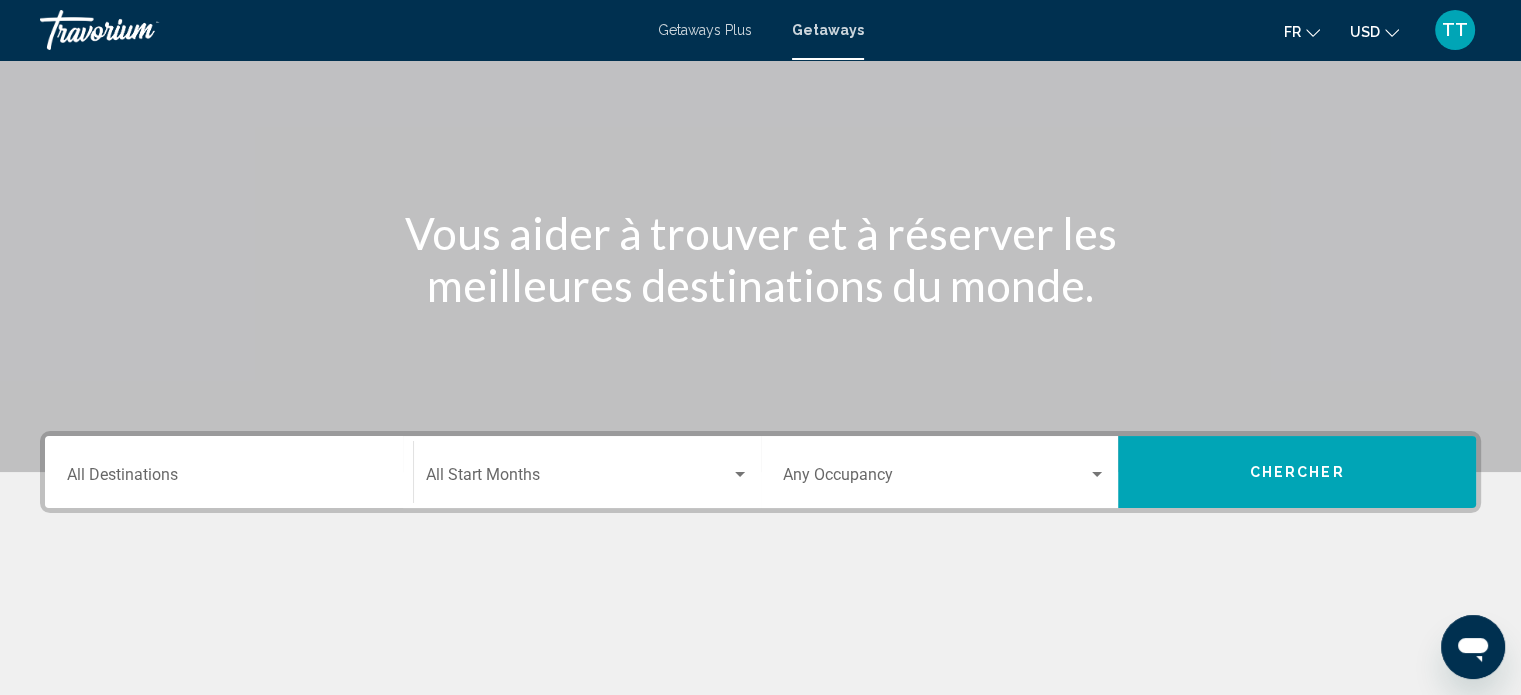 scroll, scrollTop: 300, scrollLeft: 0, axis: vertical 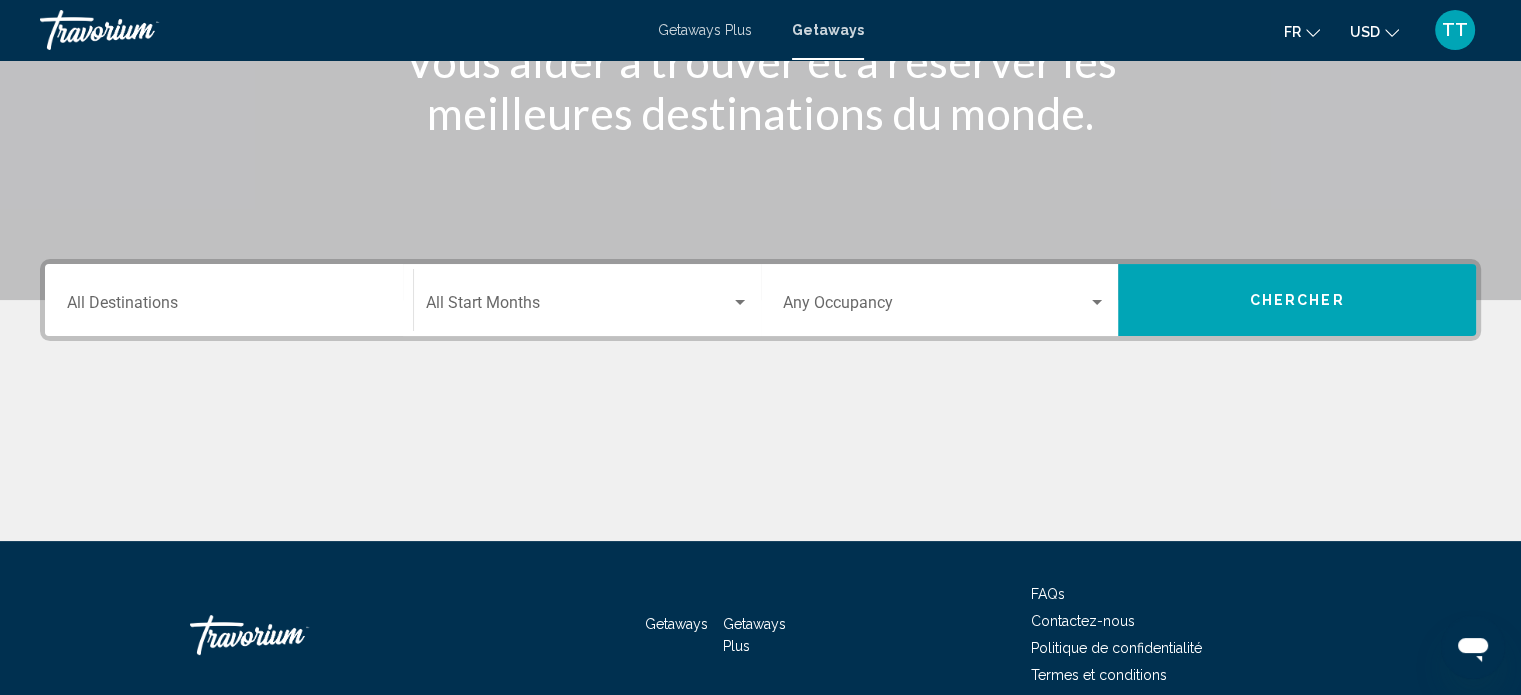 click at bounding box center (578, 307) 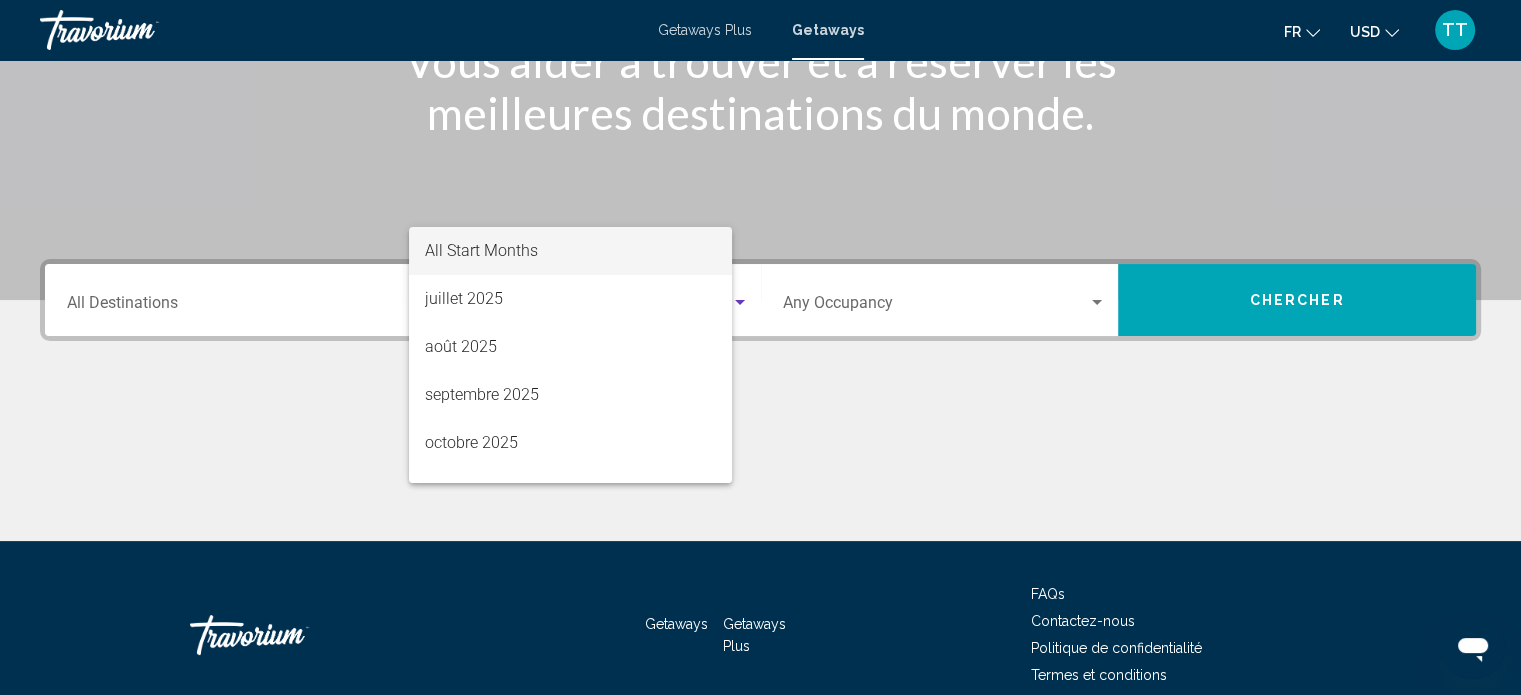 scroll, scrollTop: 390, scrollLeft: 0, axis: vertical 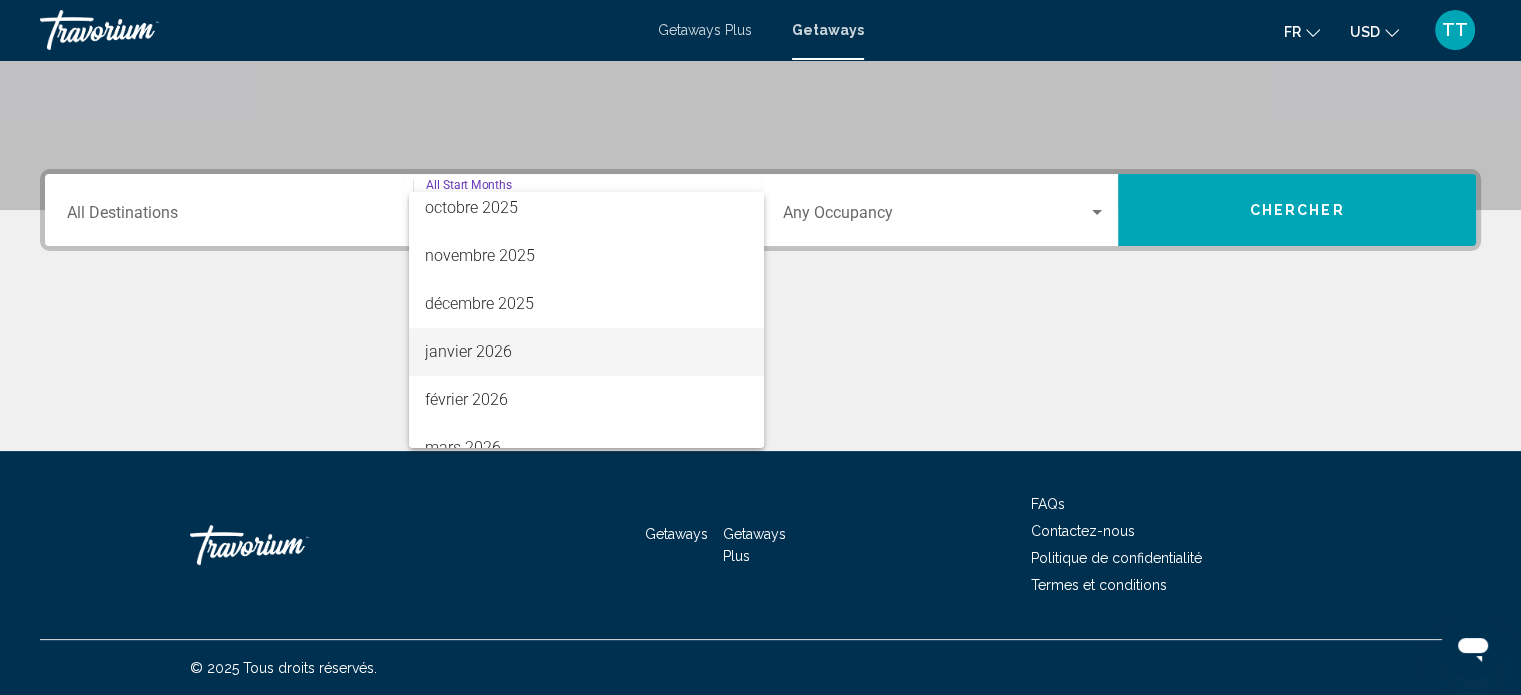 click on "janvier 2026" at bounding box center (586, 352) 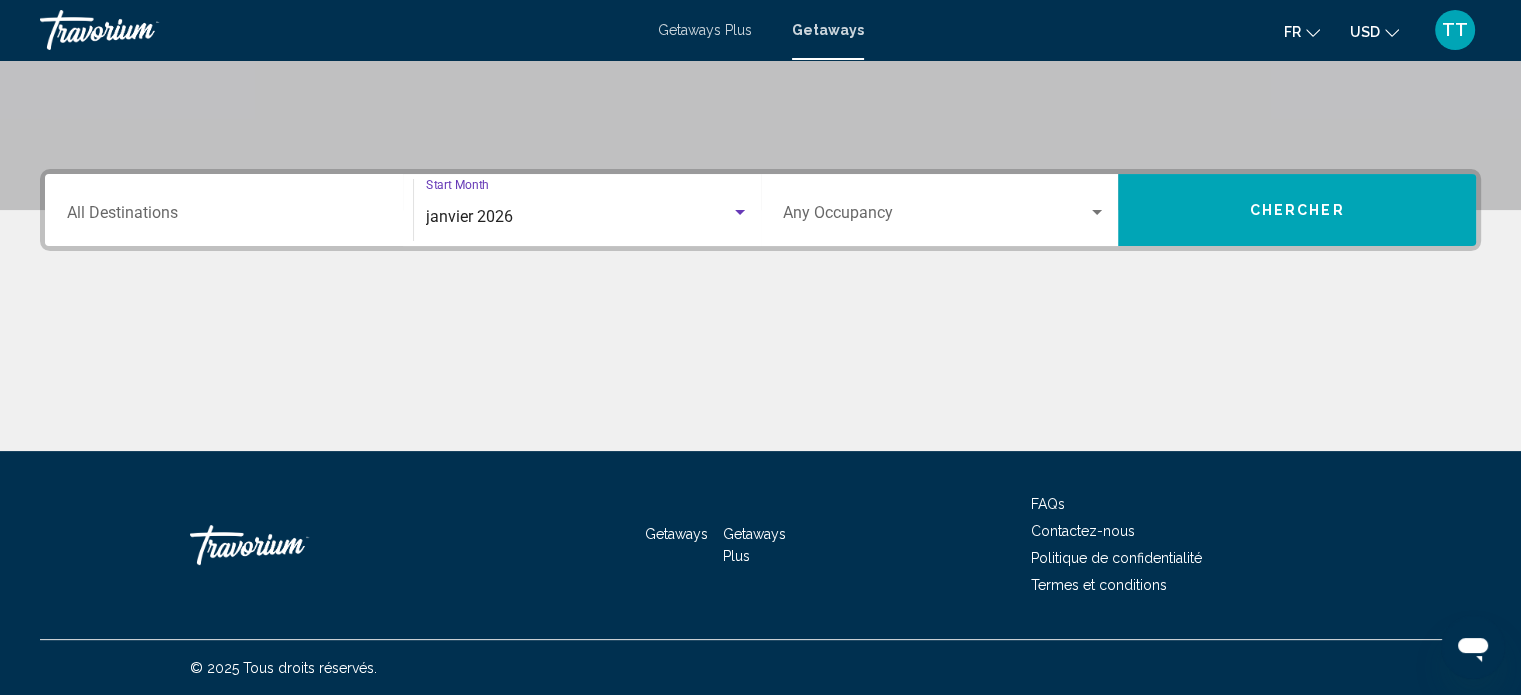 click at bounding box center [936, 217] 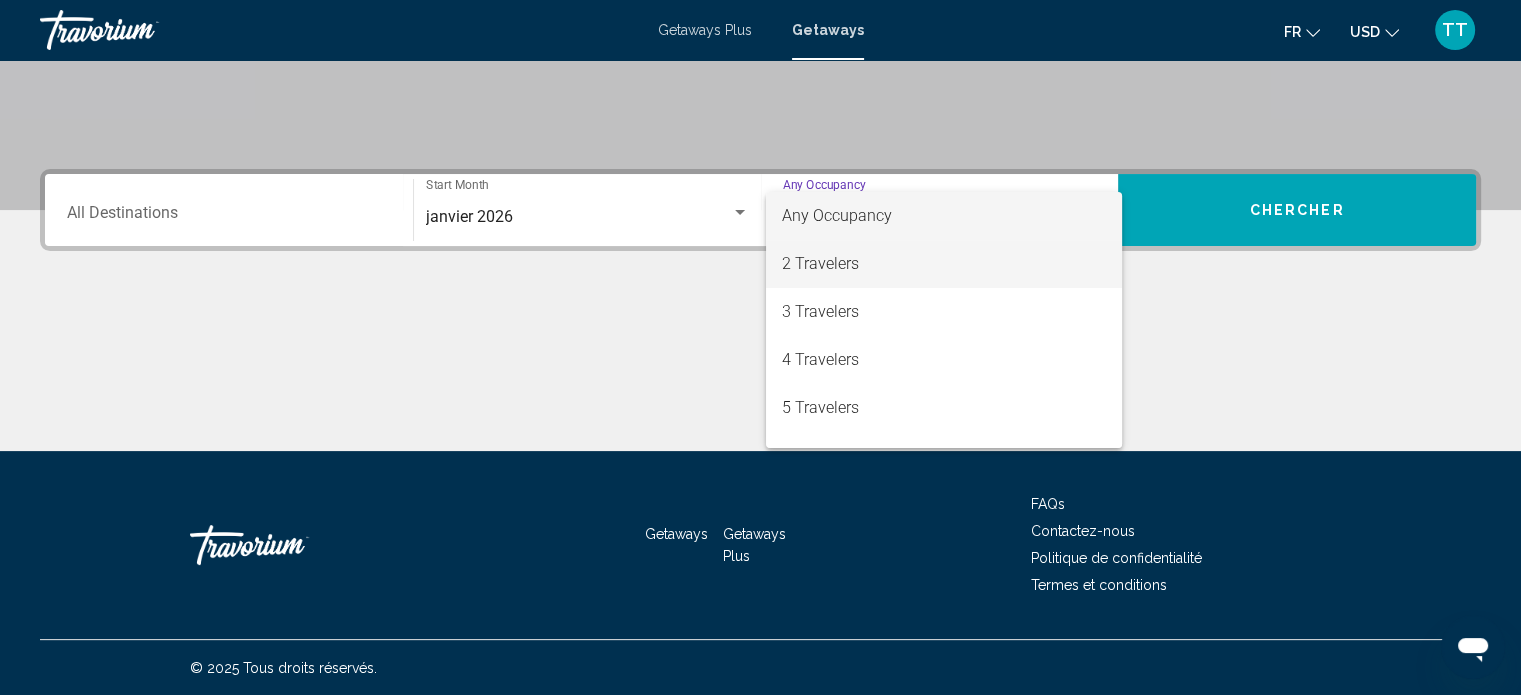 click on "2 Travelers" at bounding box center (944, 264) 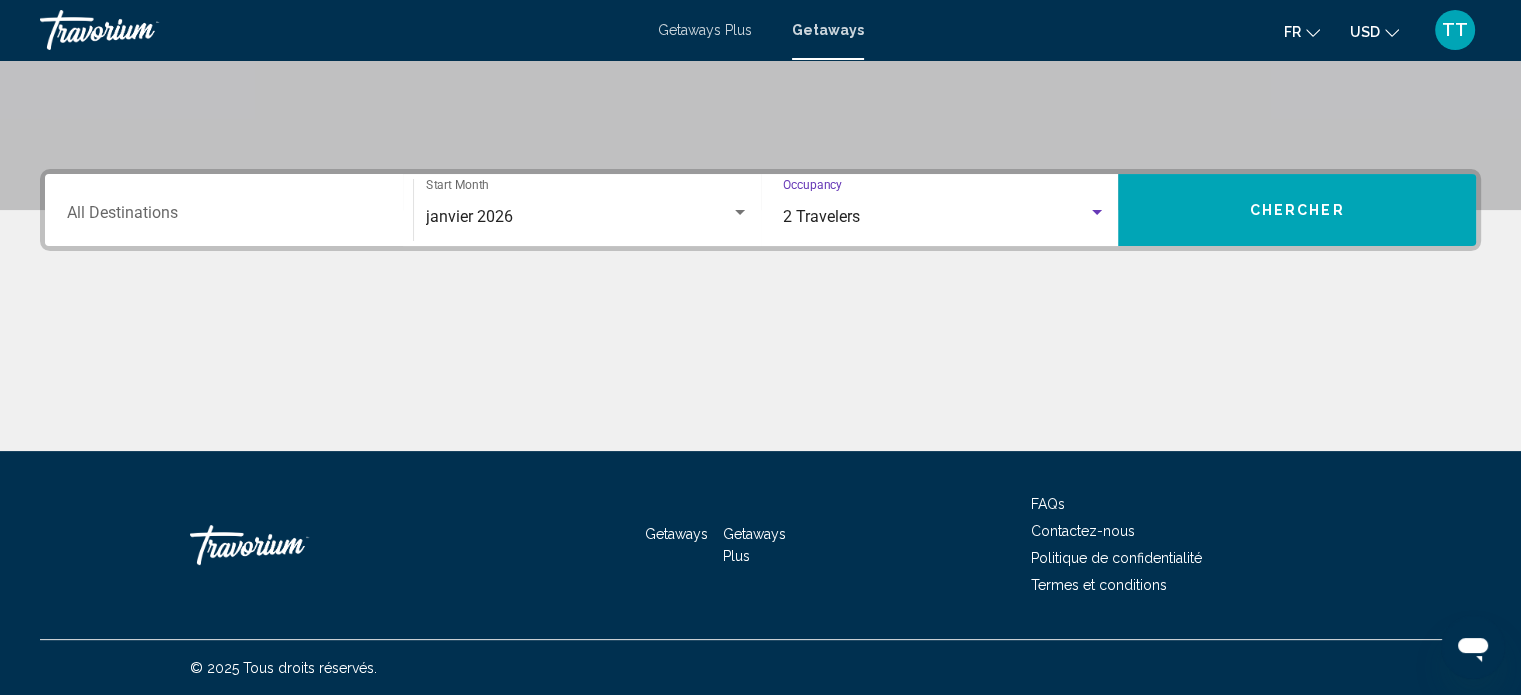 click on "Chercher" at bounding box center [1297, 211] 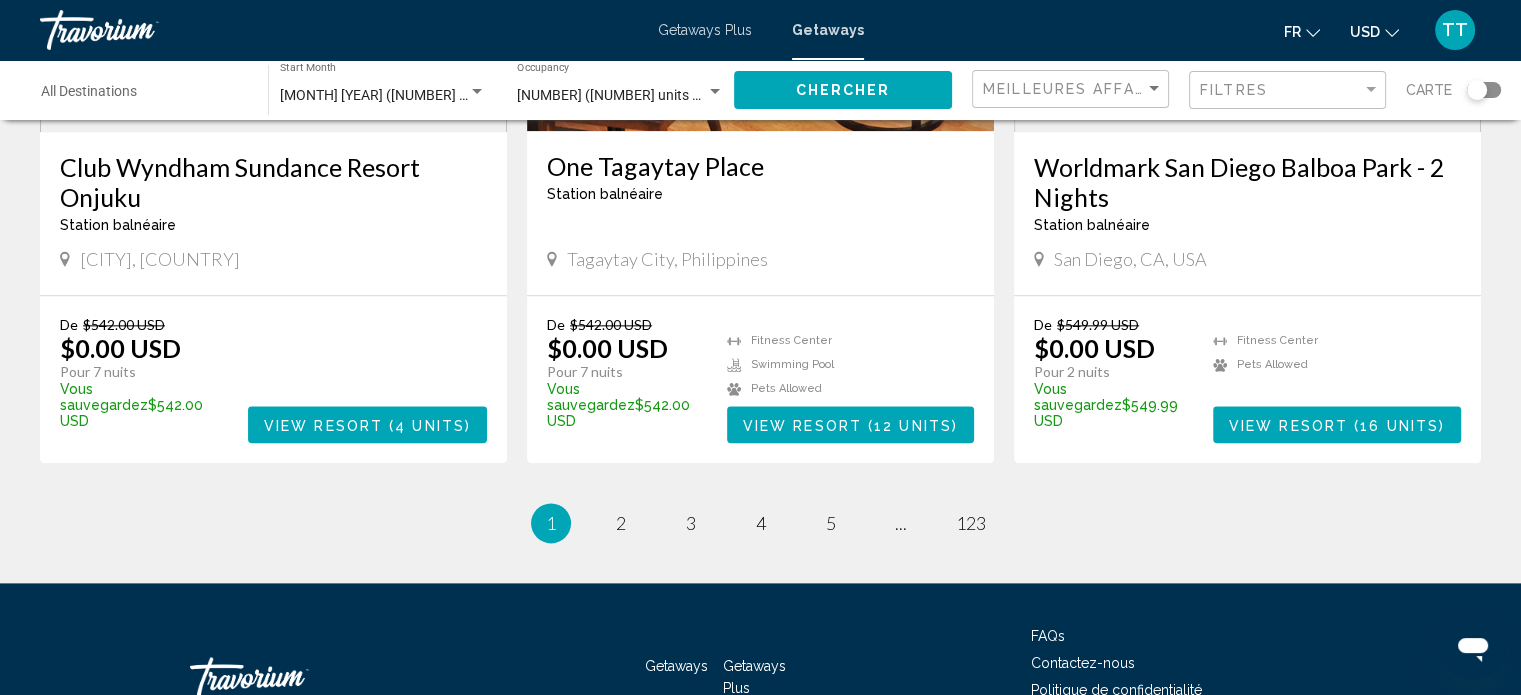 scroll, scrollTop: 2349, scrollLeft: 0, axis: vertical 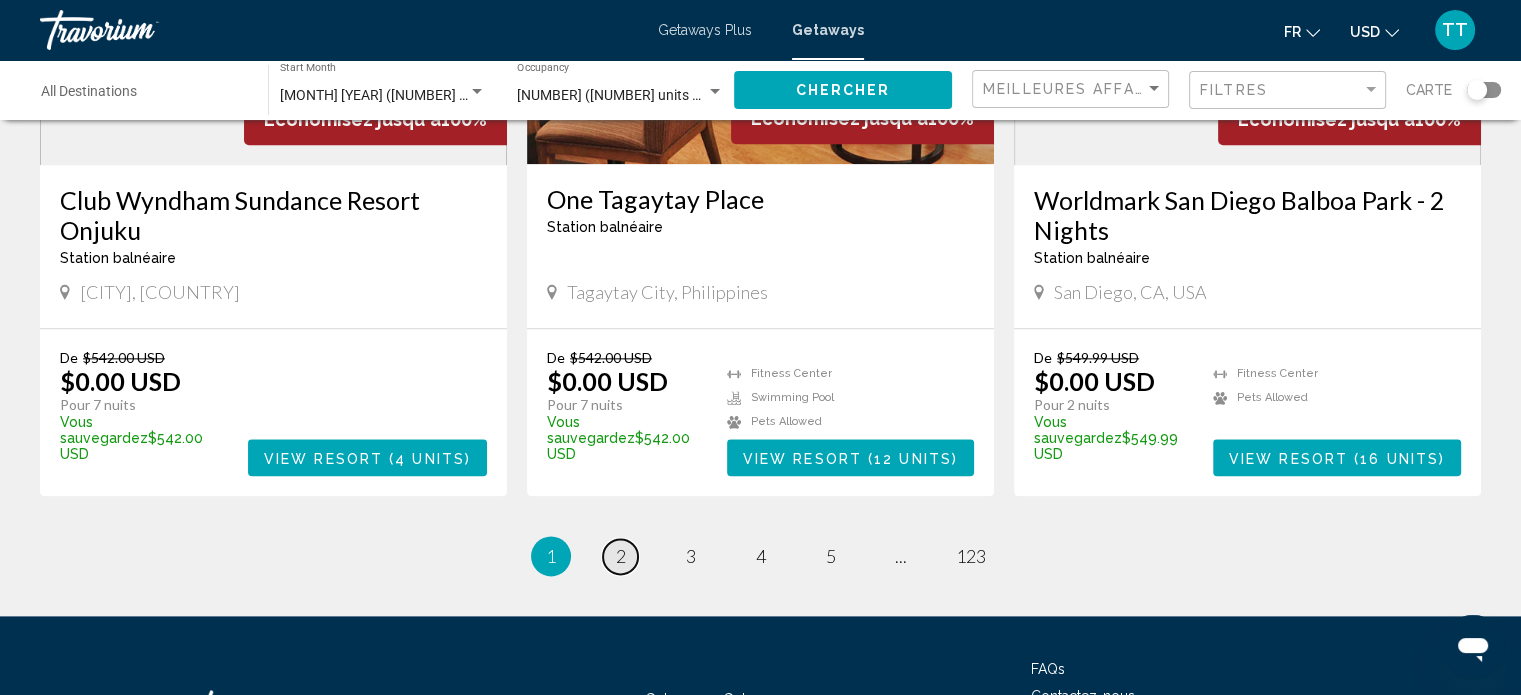 click on "2" at bounding box center [621, 556] 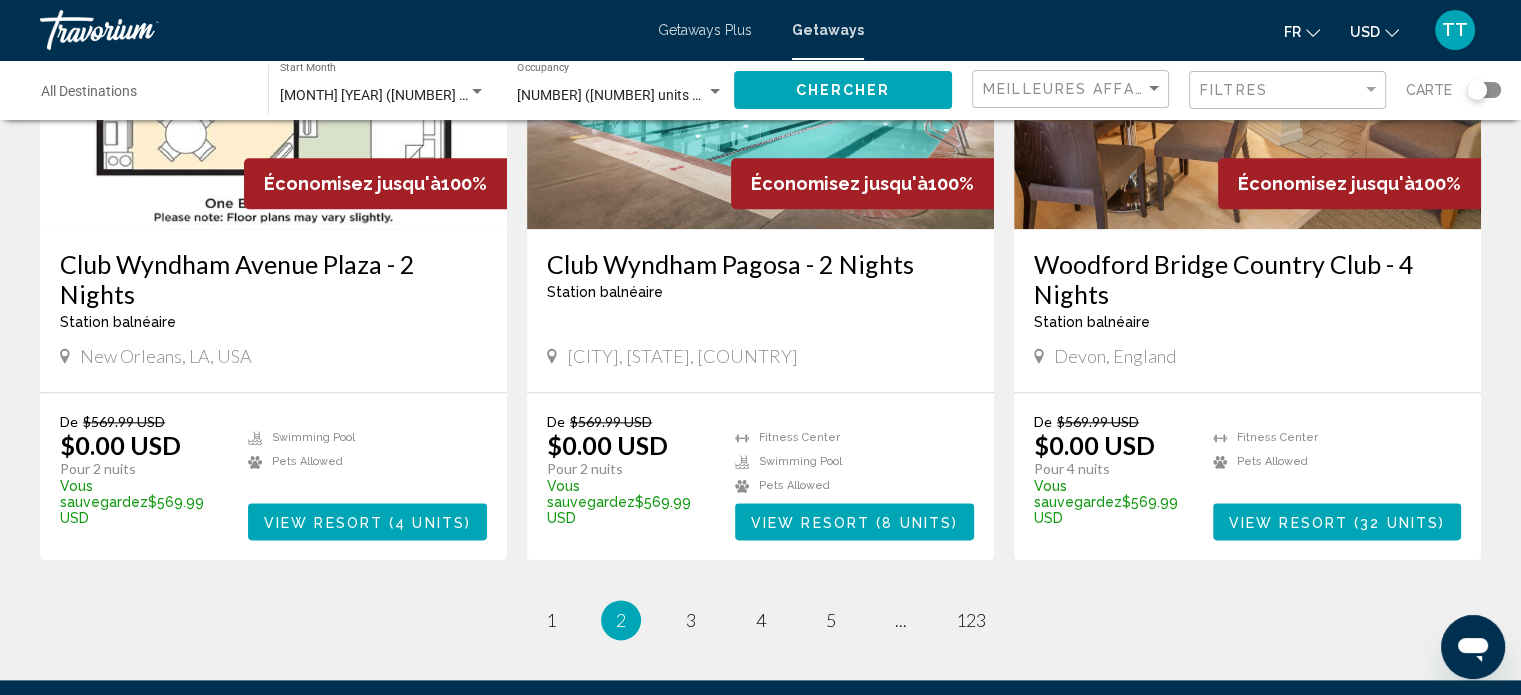 scroll, scrollTop: 2479, scrollLeft: 0, axis: vertical 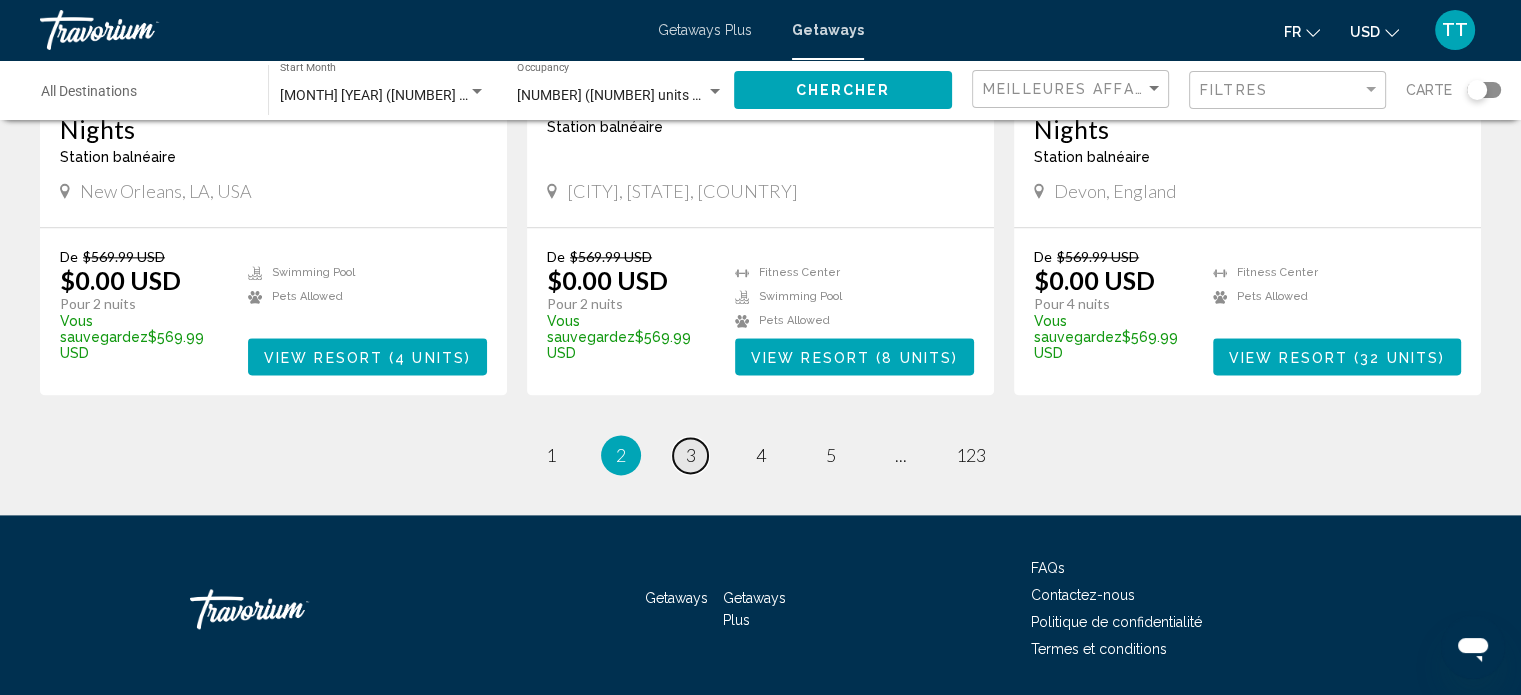 click on "3" at bounding box center [691, 455] 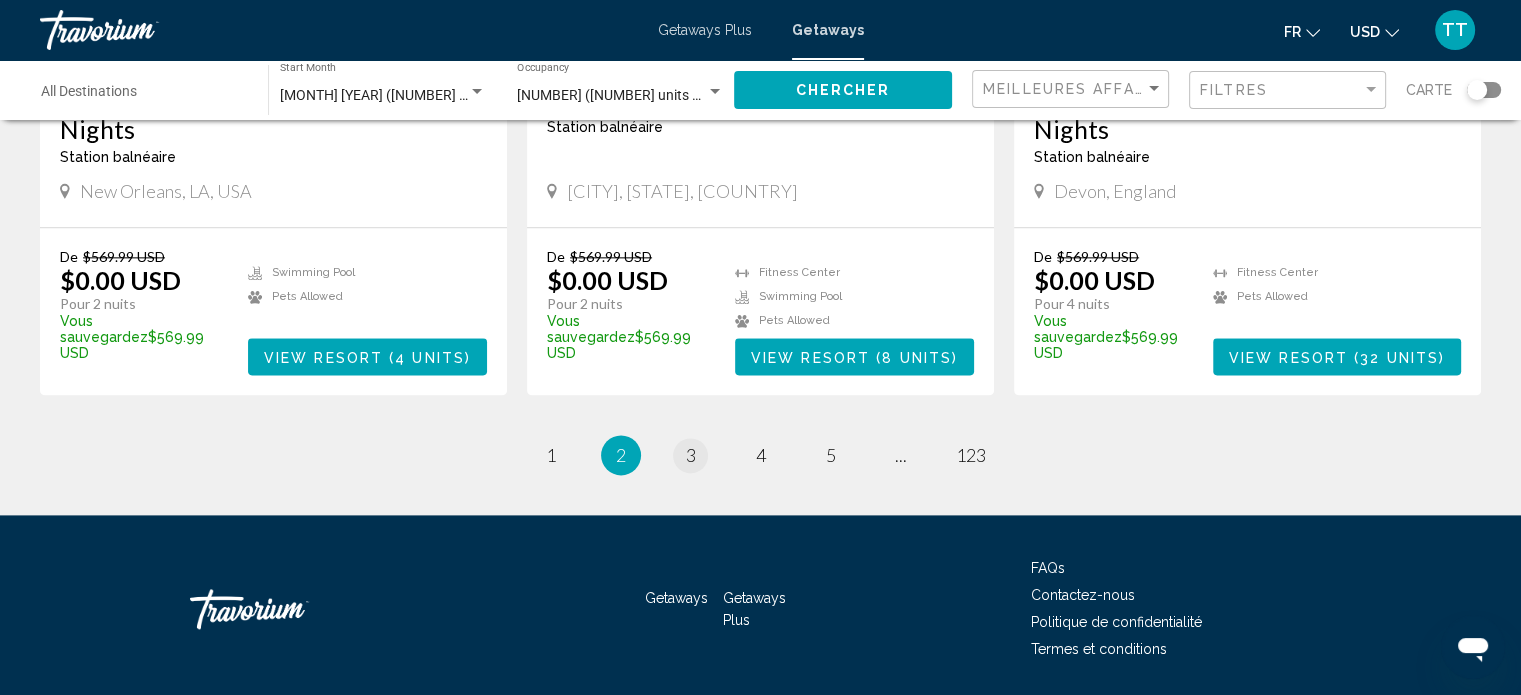 scroll, scrollTop: 0, scrollLeft: 0, axis: both 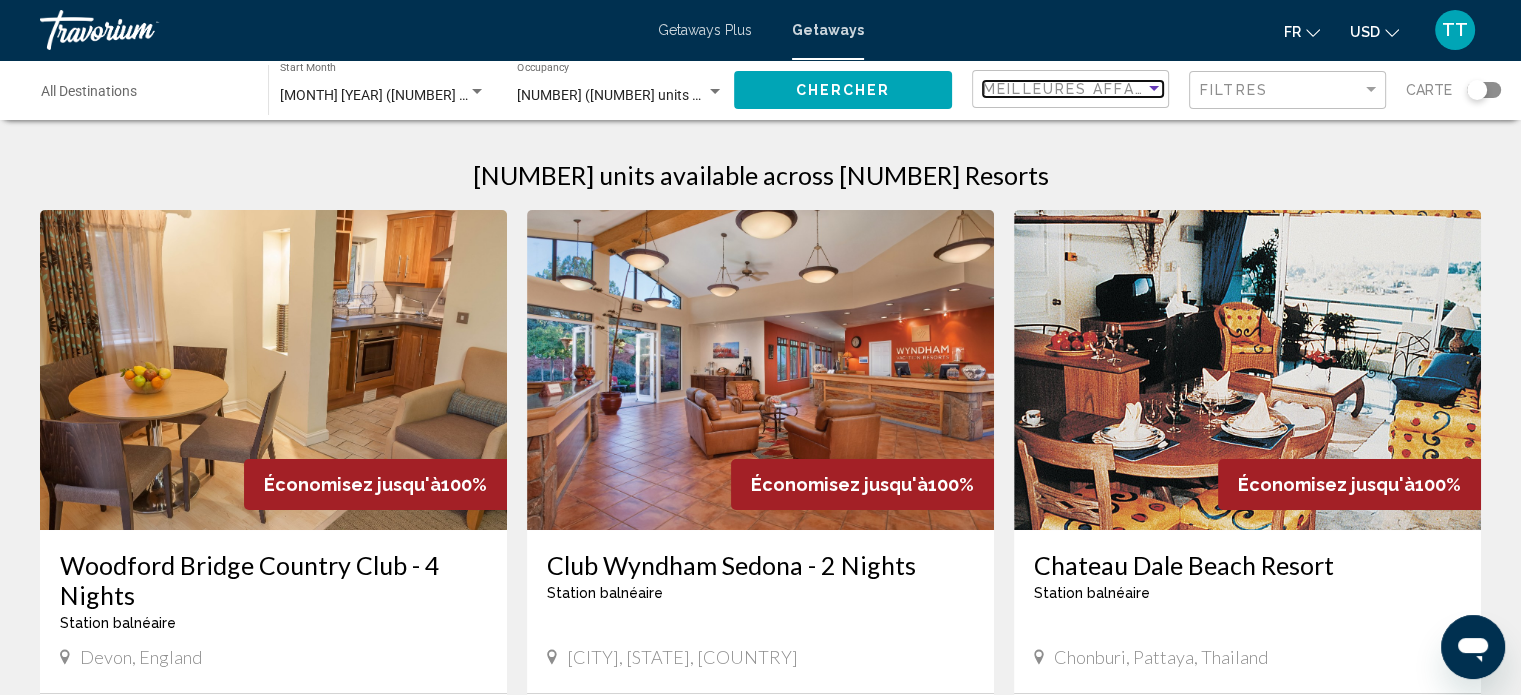 click on "Meilleures affaires" at bounding box center [1077, 89] 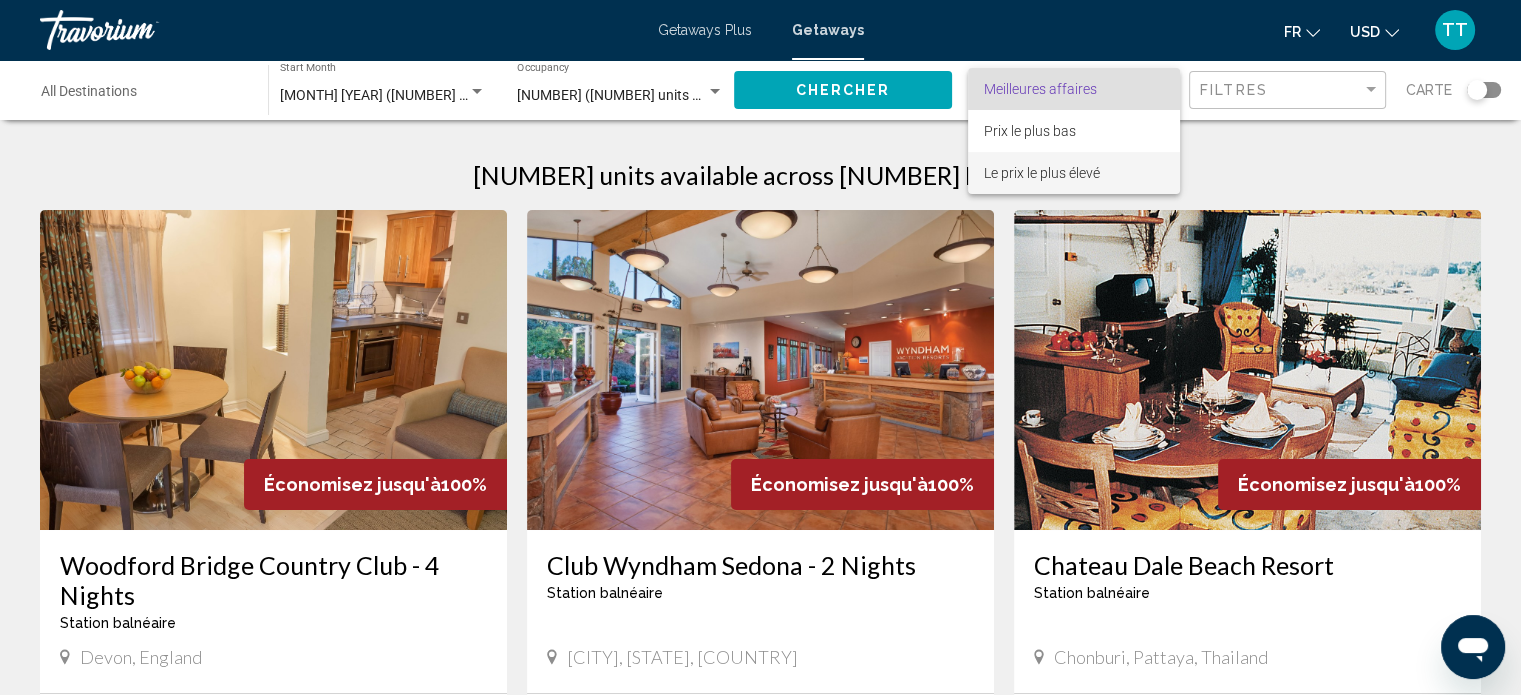 click on "Le prix le plus élevé" at bounding box center (1042, 173) 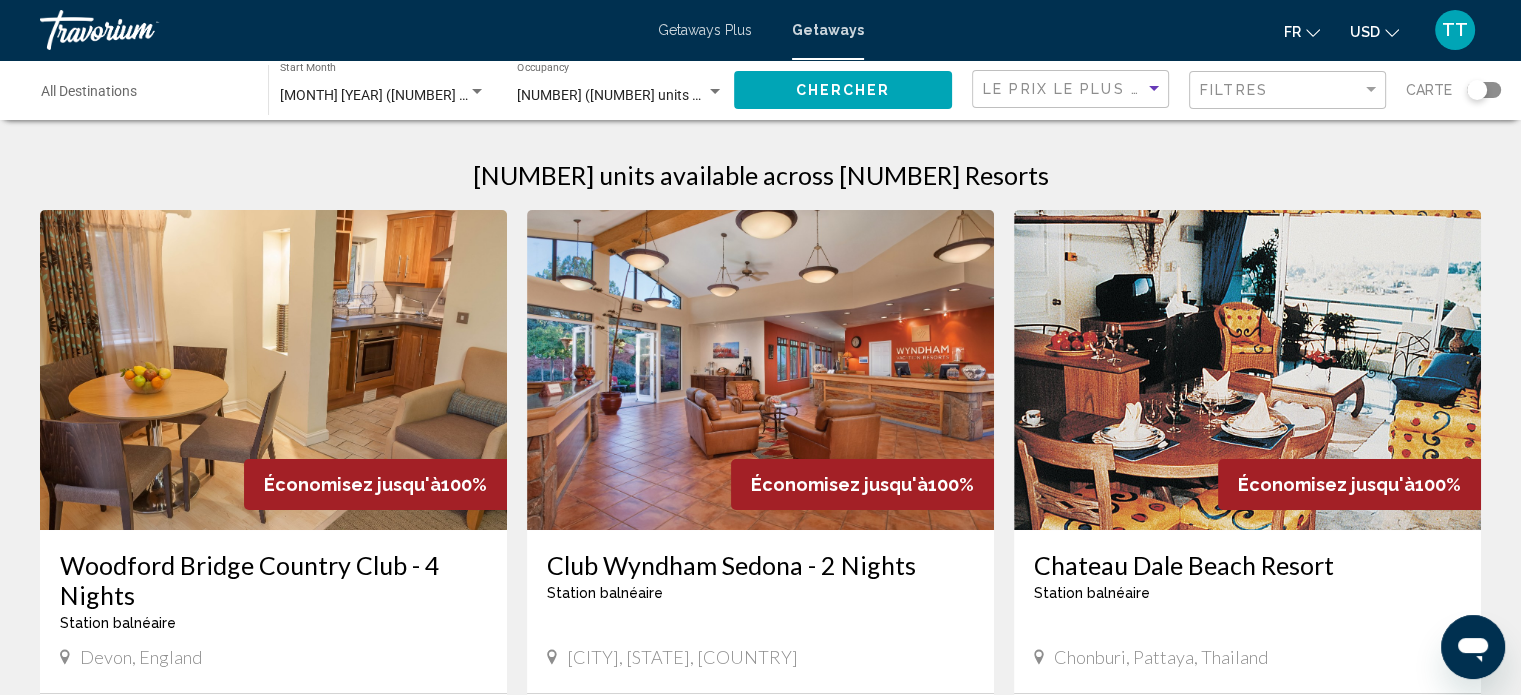 click on "Chercher" 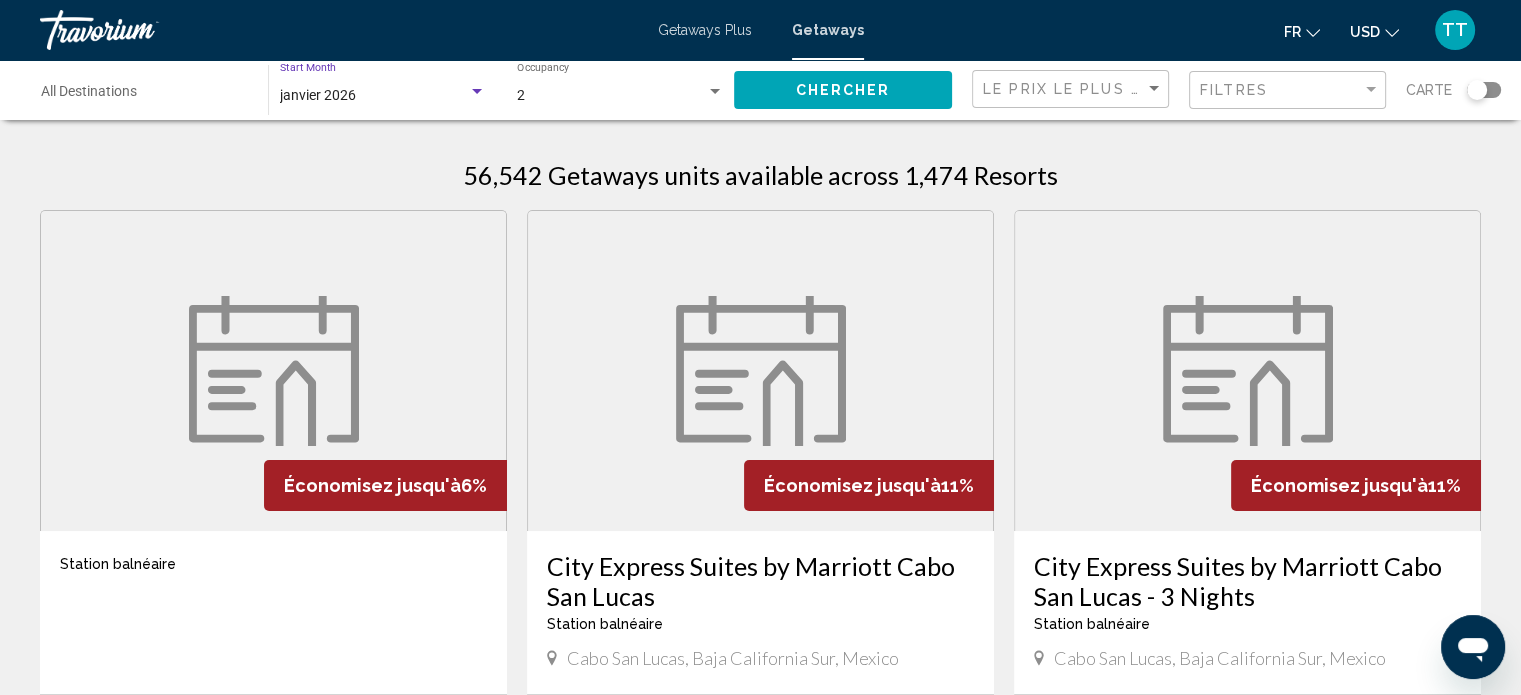 click on "janvier 2026" at bounding box center (374, 96) 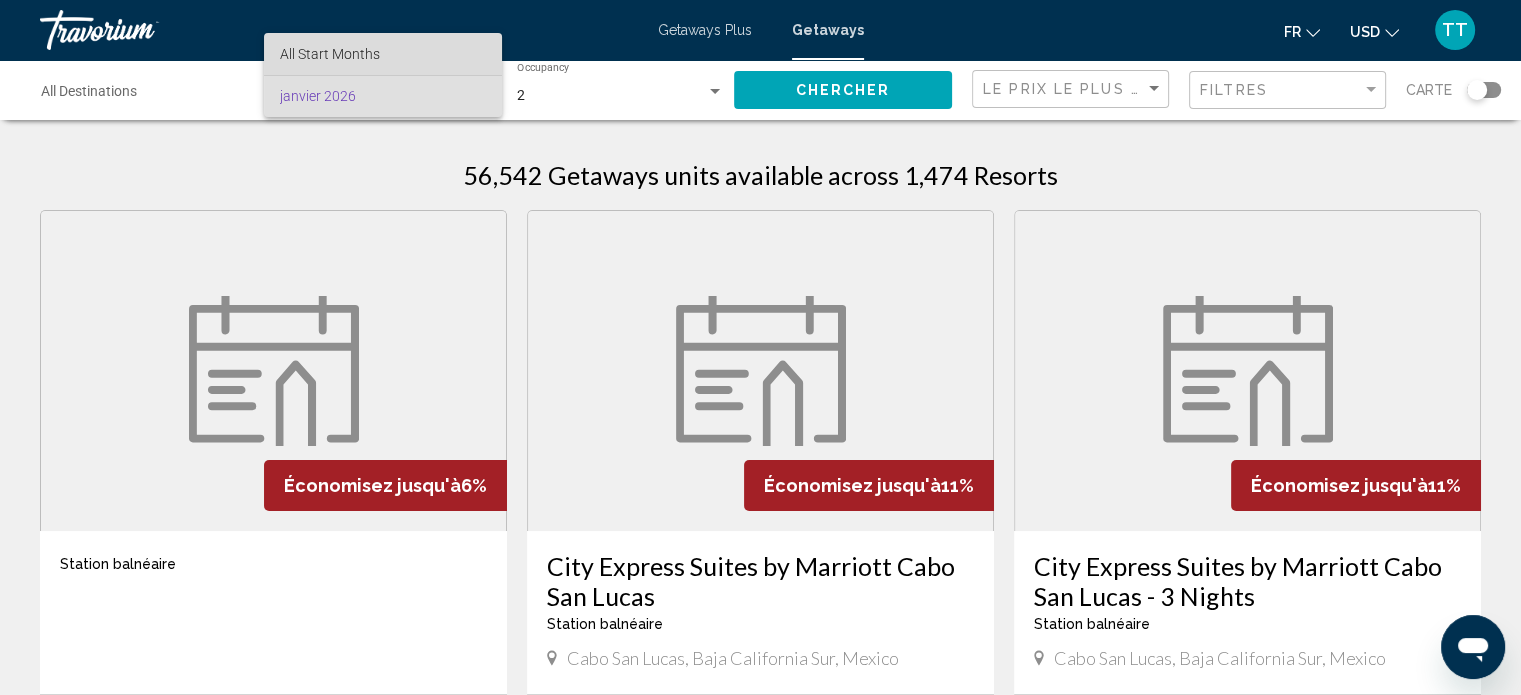 click on "All Start Months" at bounding box center (330, 54) 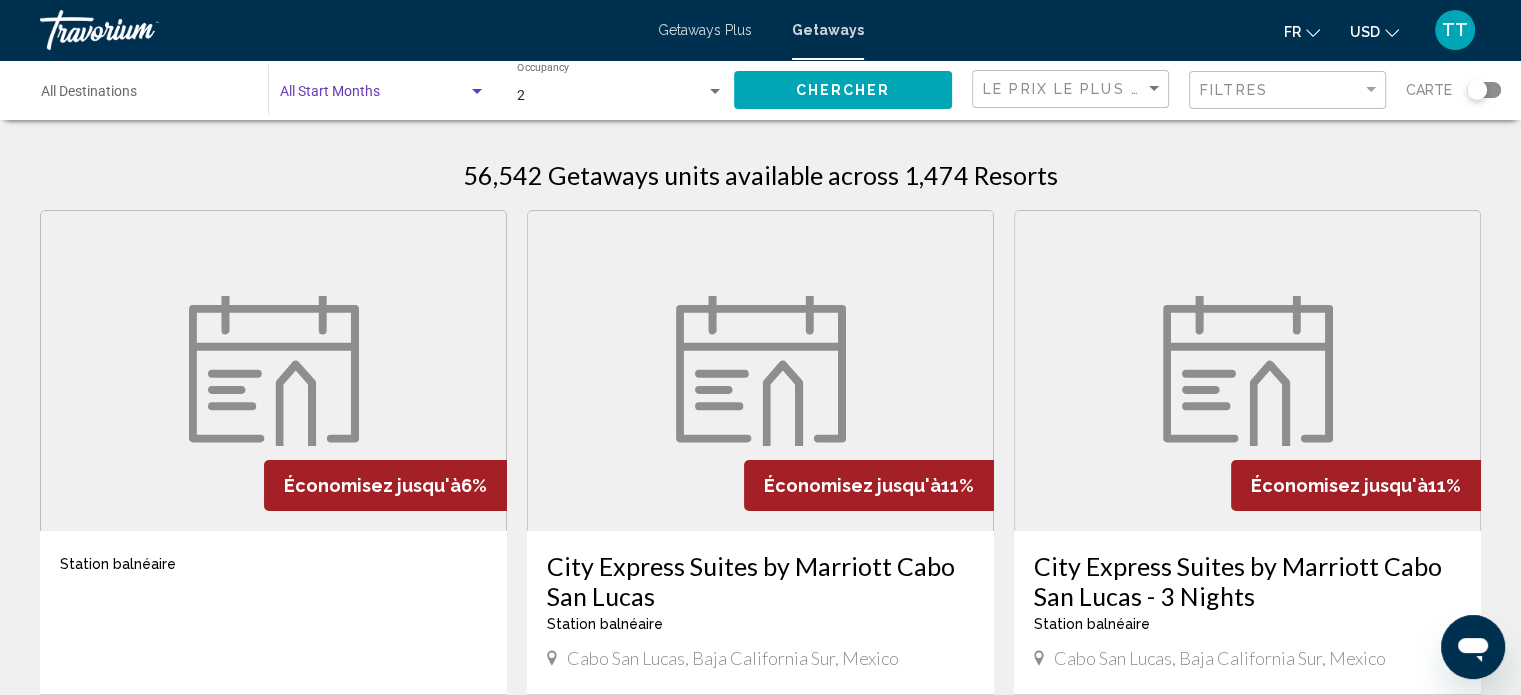 click at bounding box center [477, 92] 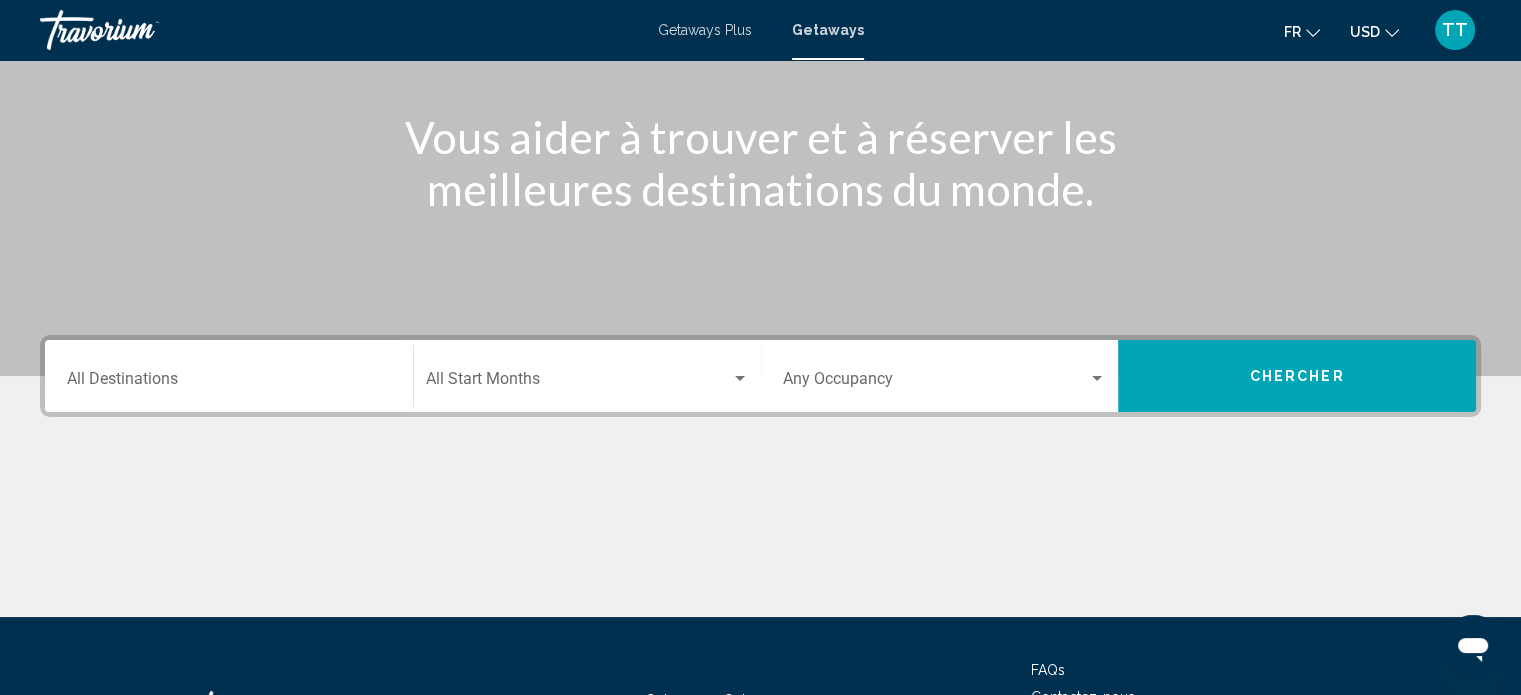 scroll, scrollTop: 390, scrollLeft: 0, axis: vertical 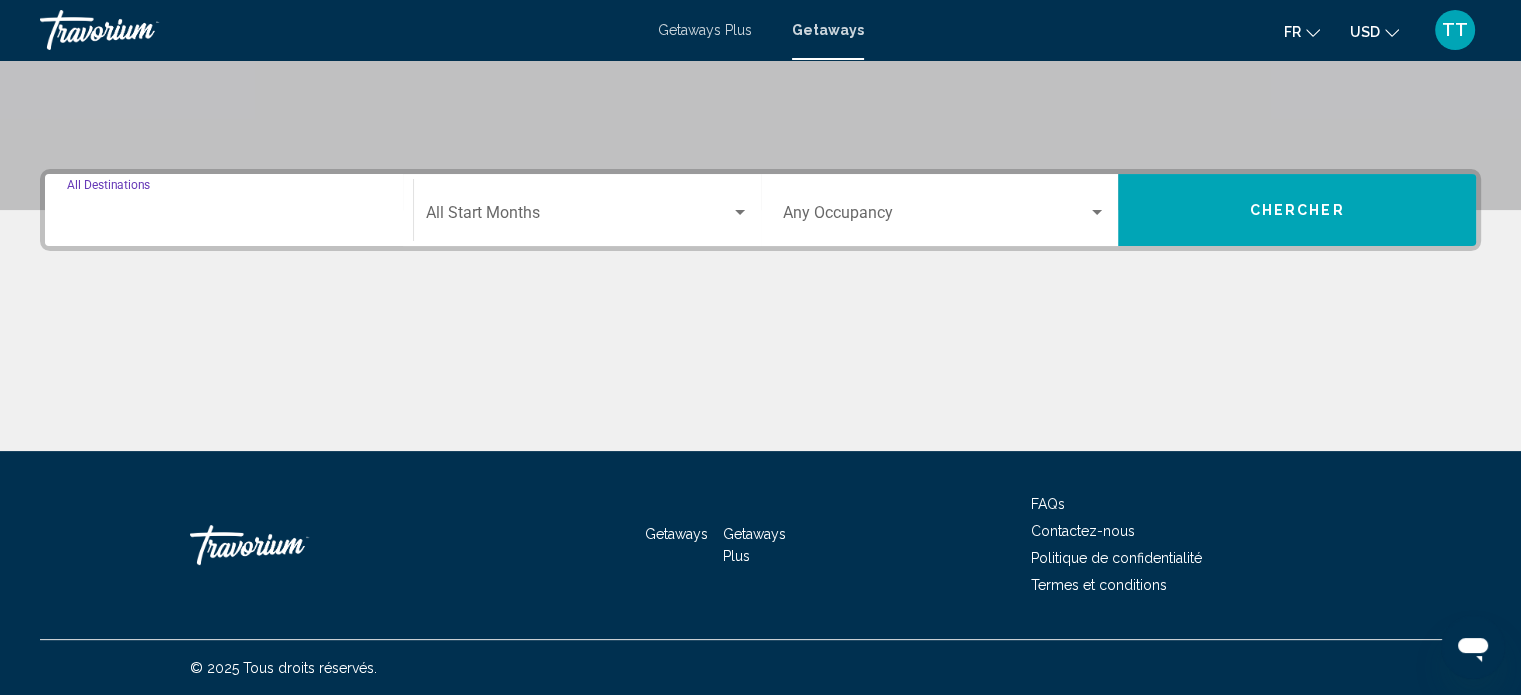 click on "Destination All Destinations" at bounding box center [229, 217] 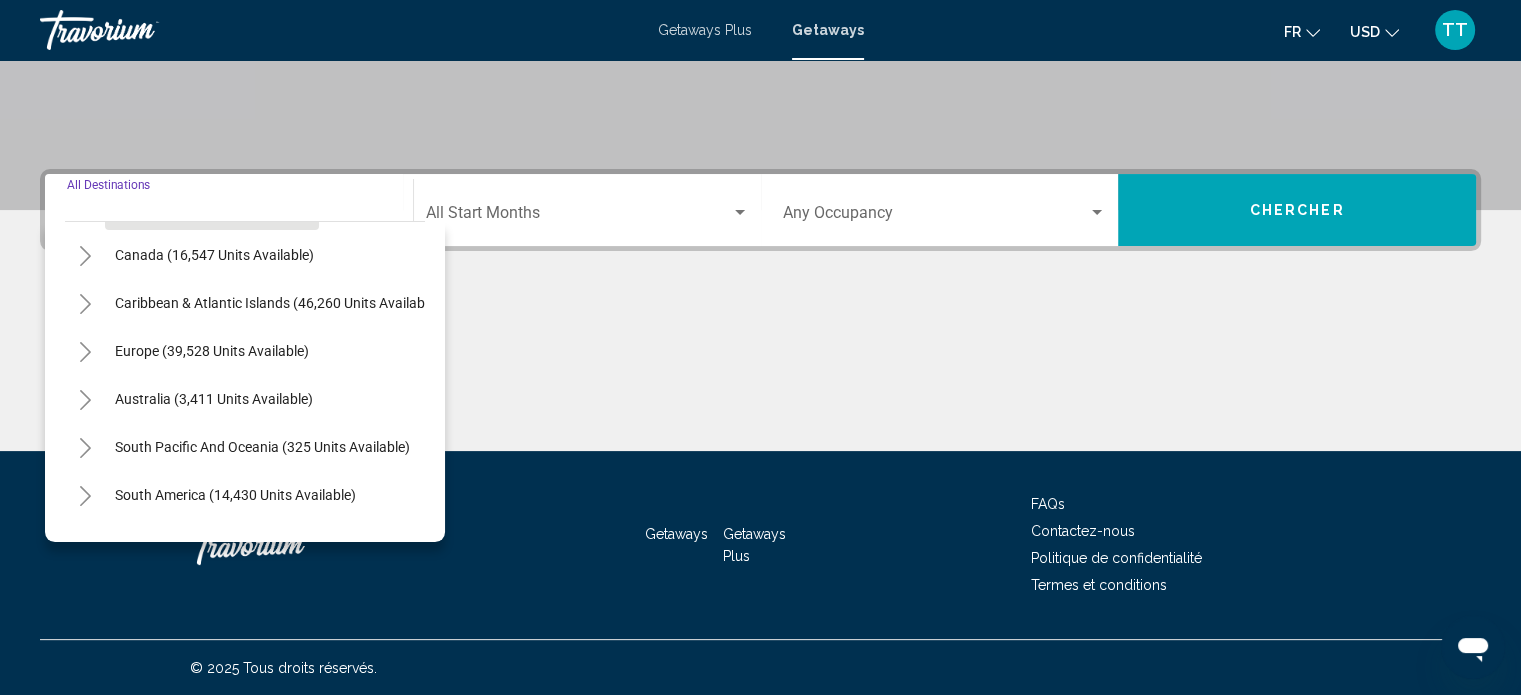 scroll, scrollTop: 0, scrollLeft: 0, axis: both 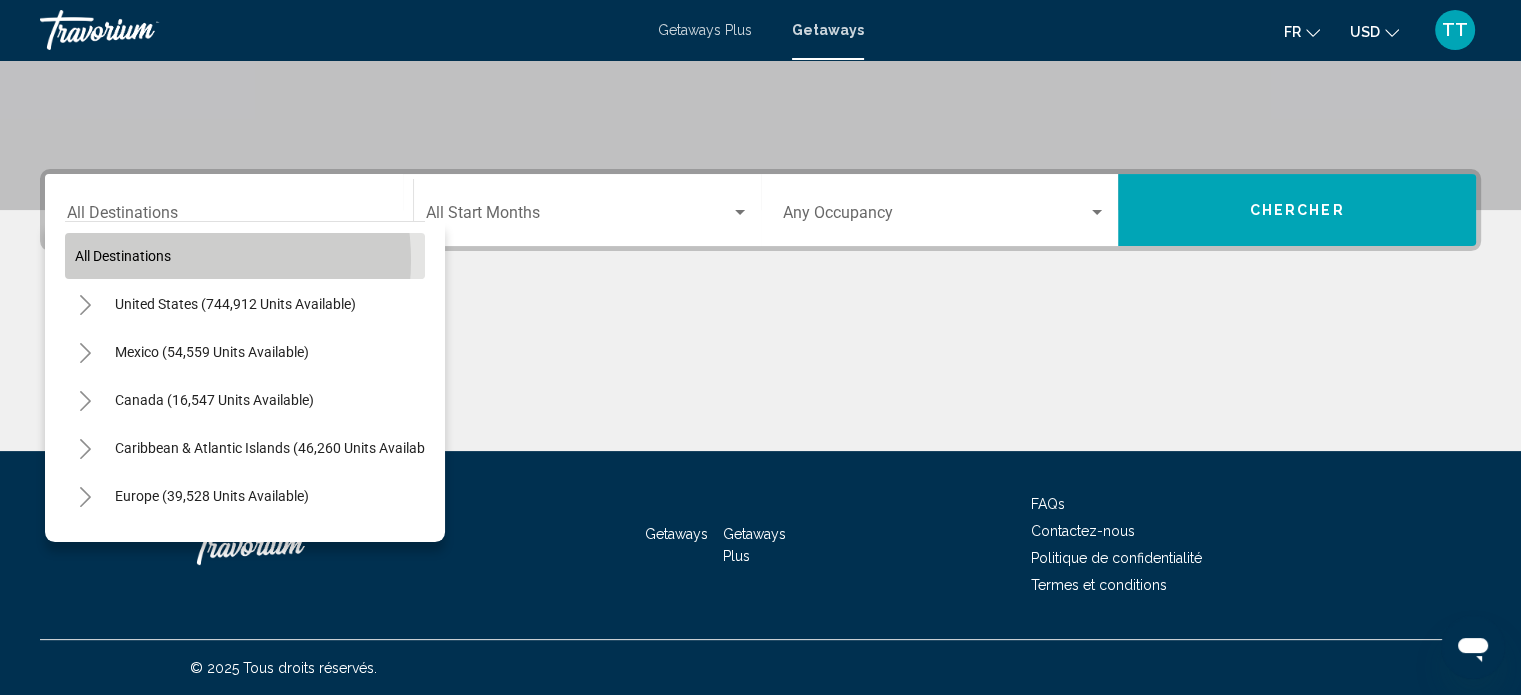 click on "All destinations" at bounding box center (245, 256) 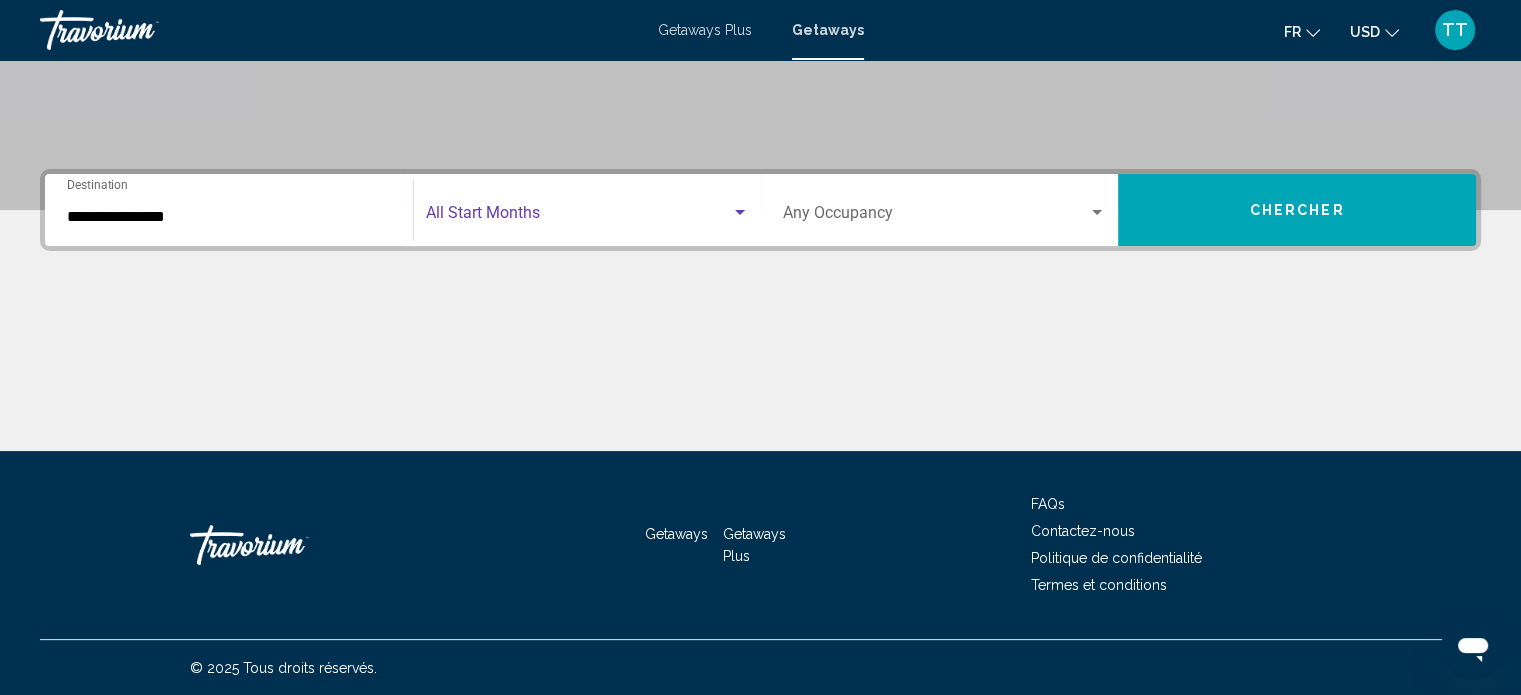 click at bounding box center (578, 217) 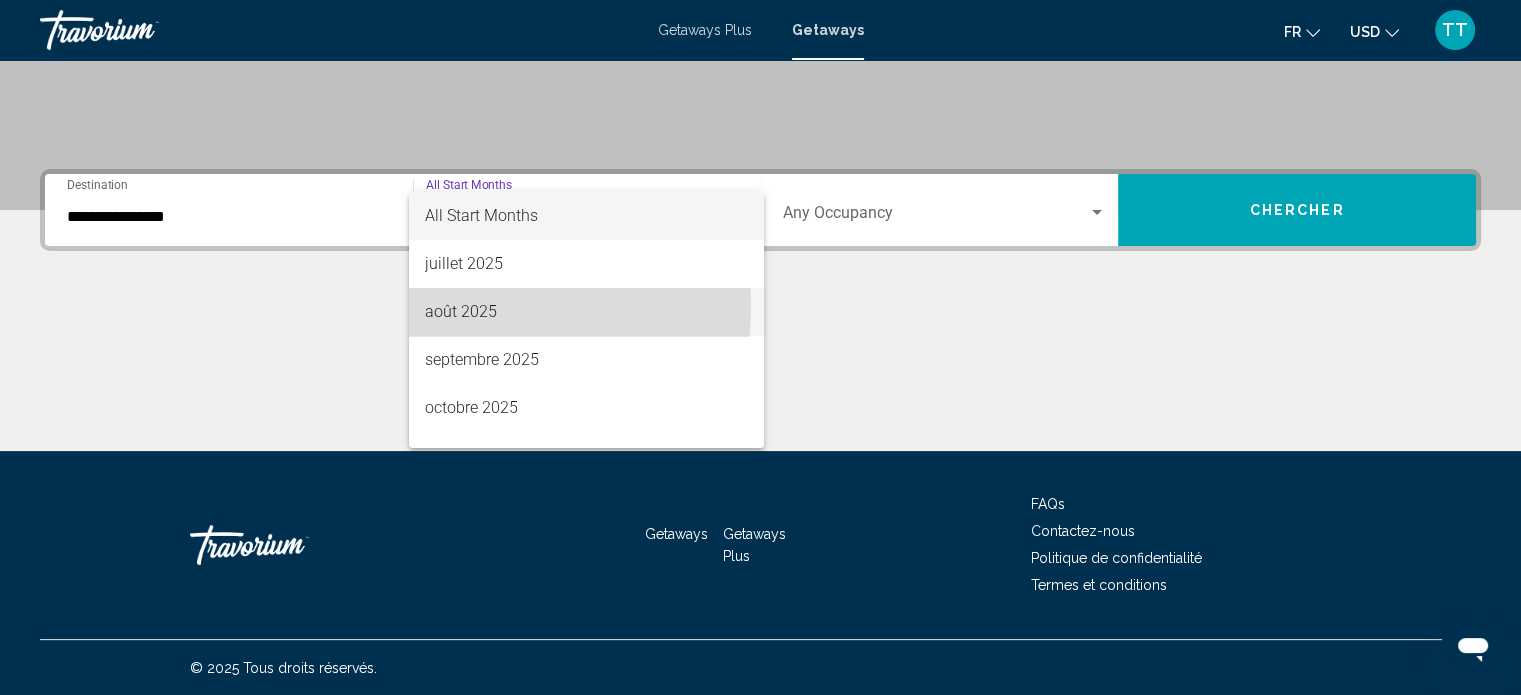click on "août 2025" at bounding box center [586, 312] 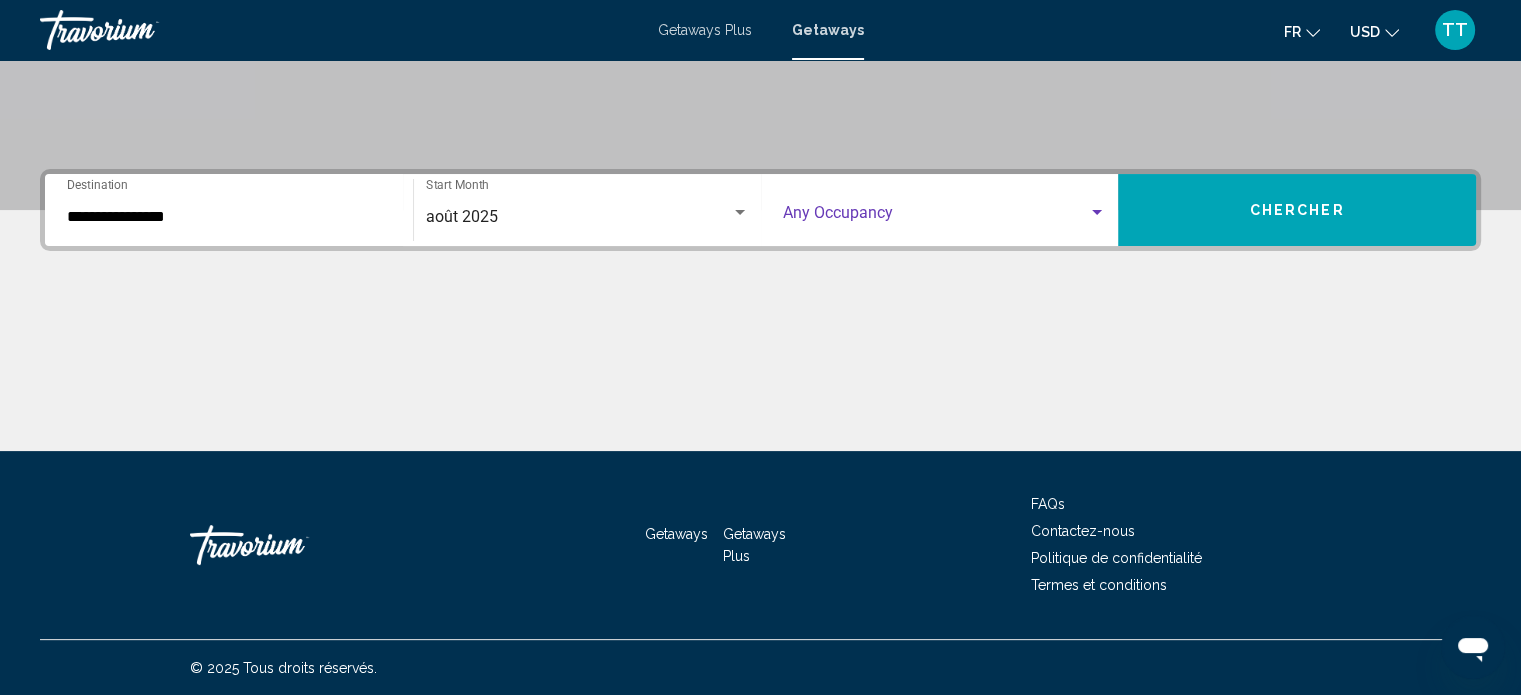 click at bounding box center [936, 217] 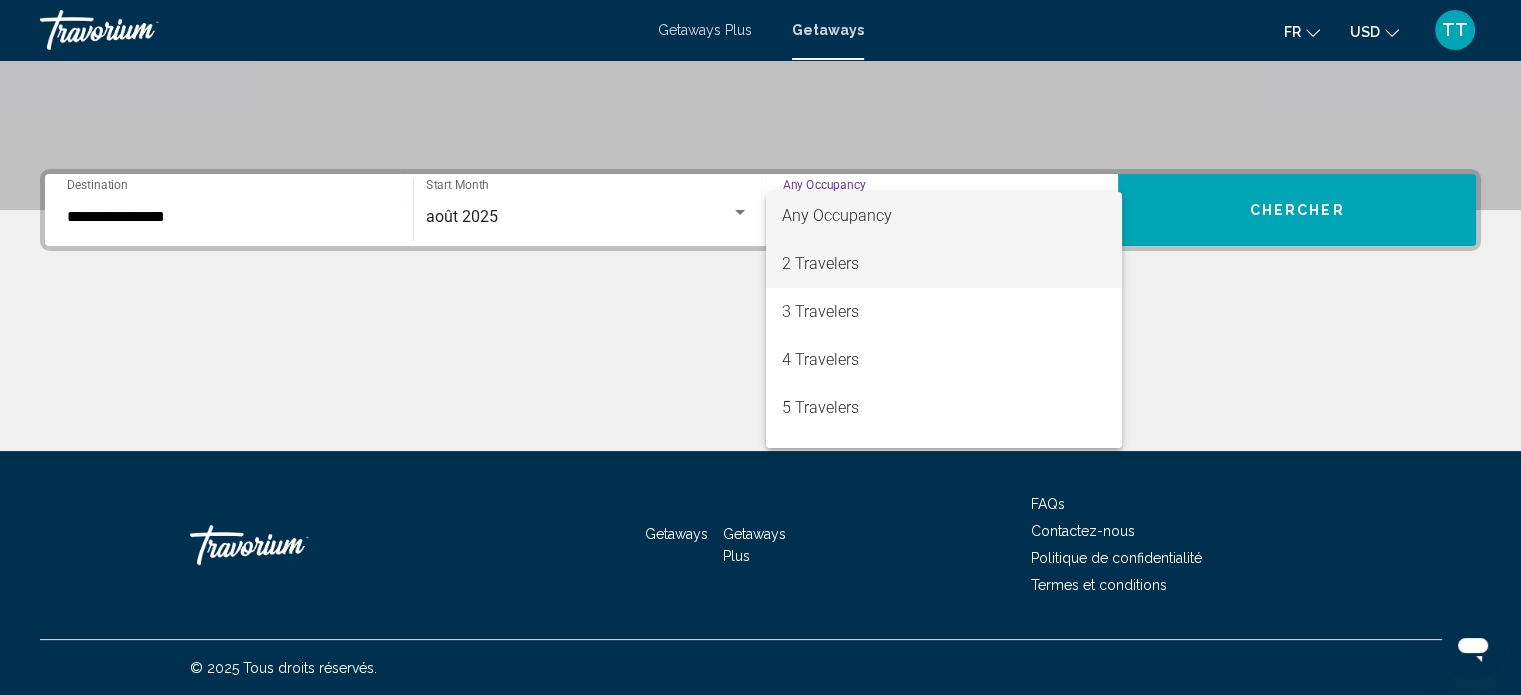 click on "2 Travelers" at bounding box center [944, 264] 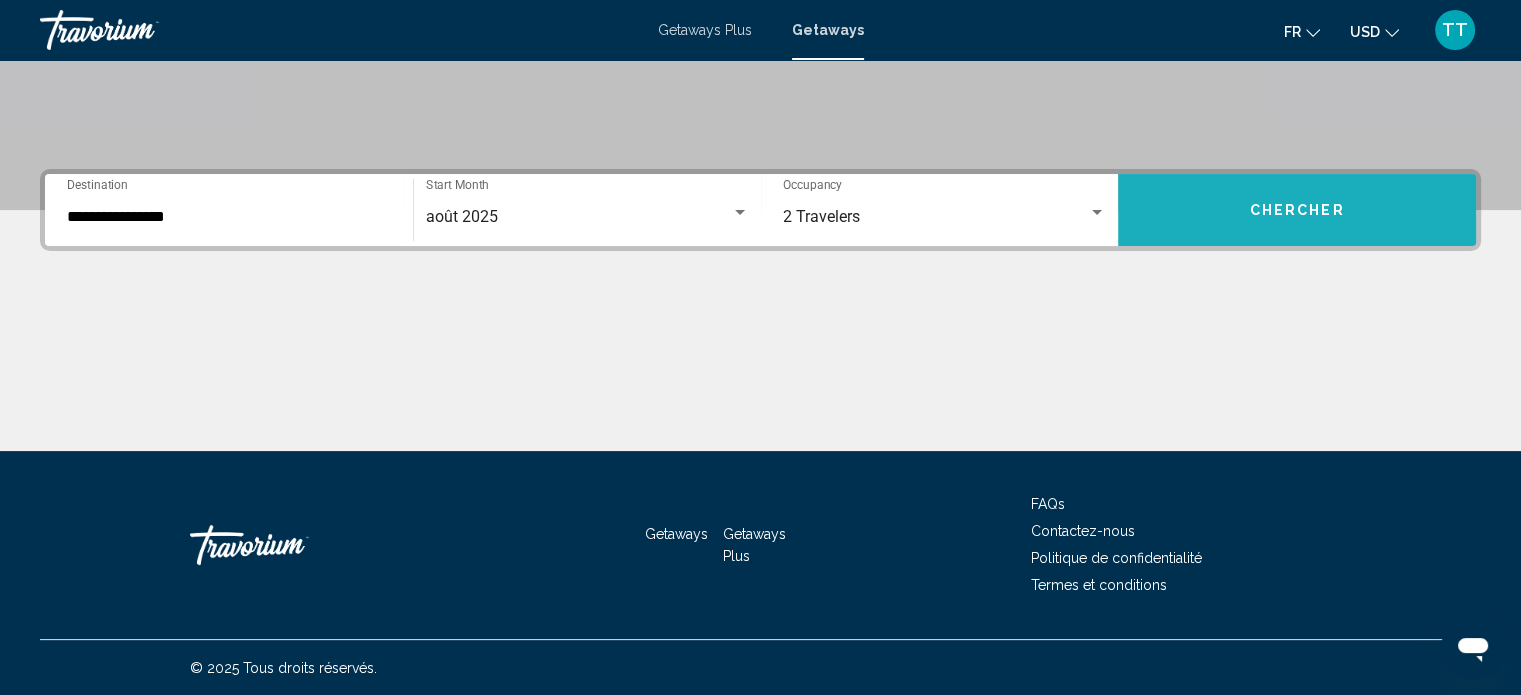 click on "Chercher" at bounding box center [1297, 211] 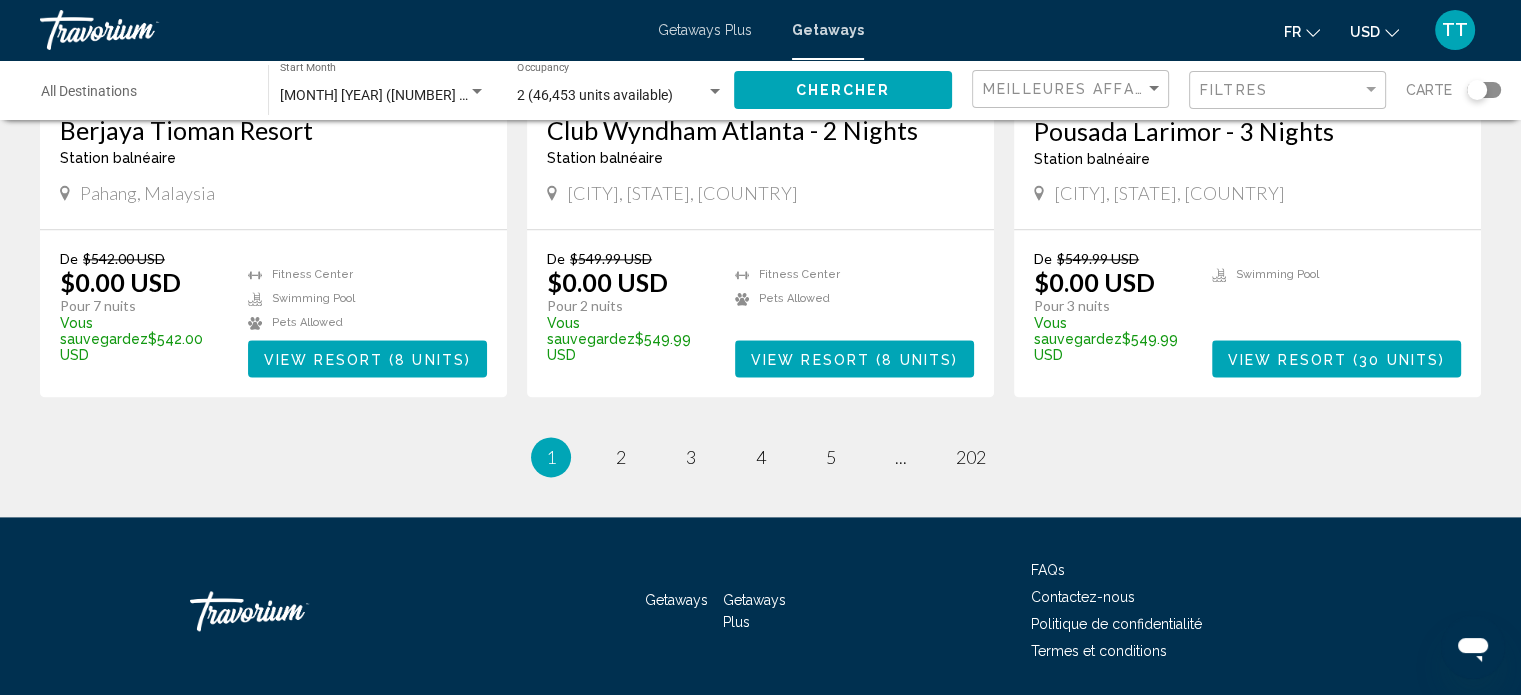 scroll, scrollTop: 2510, scrollLeft: 0, axis: vertical 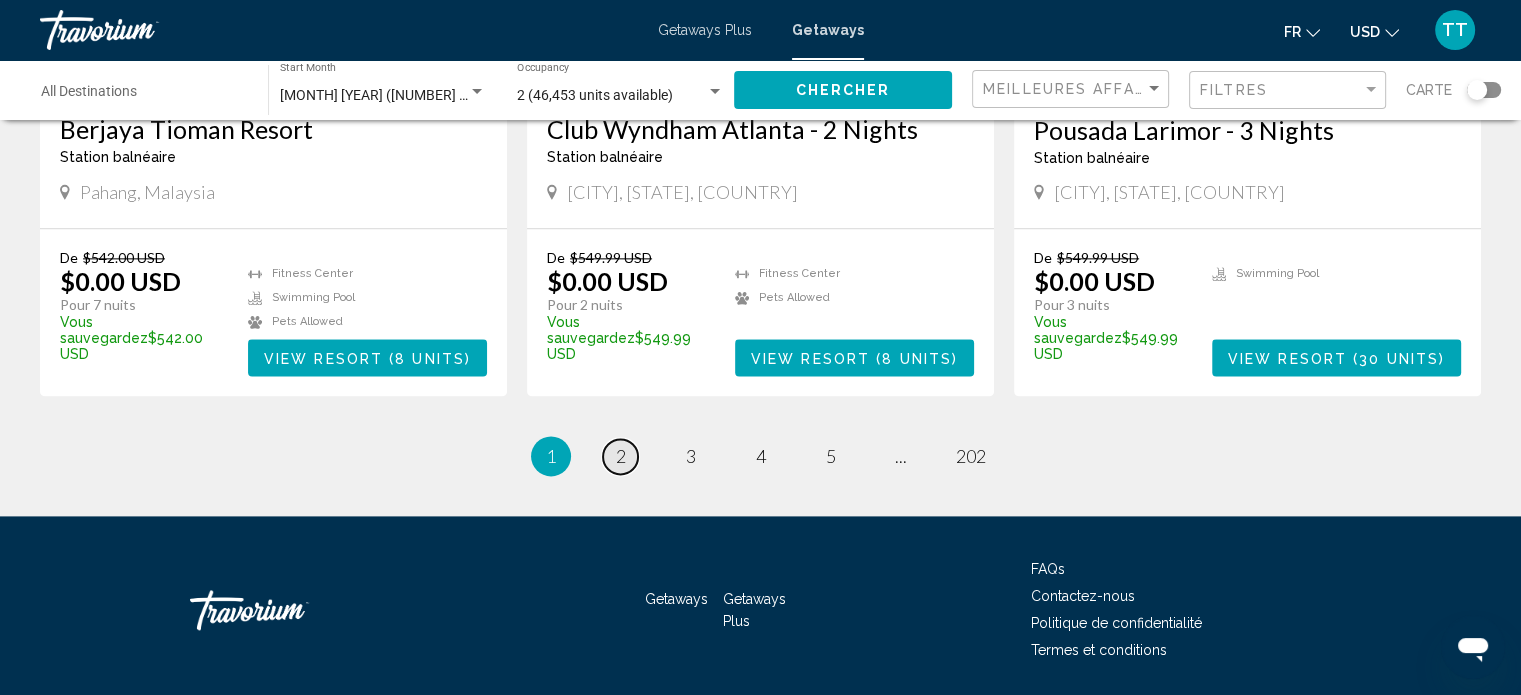click on "2" at bounding box center [621, 456] 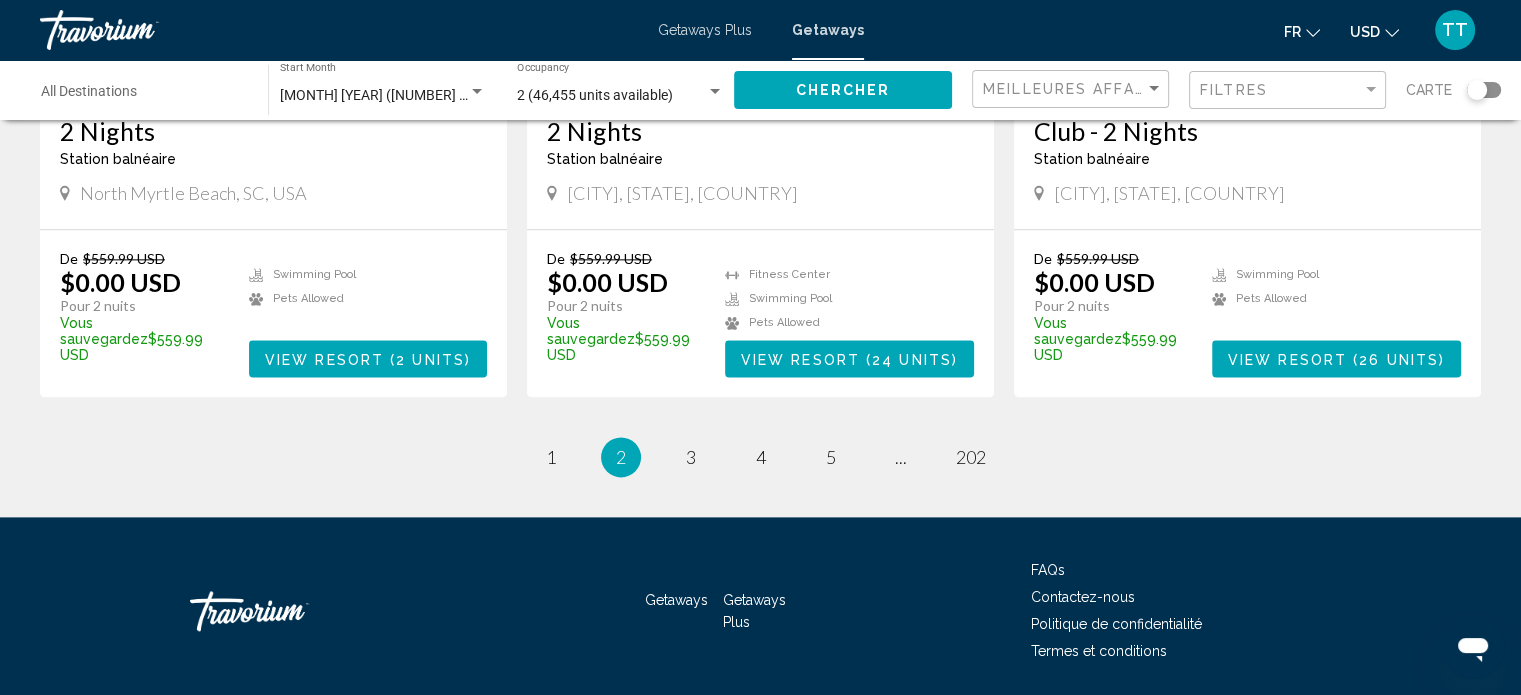 scroll, scrollTop: 2508, scrollLeft: 0, axis: vertical 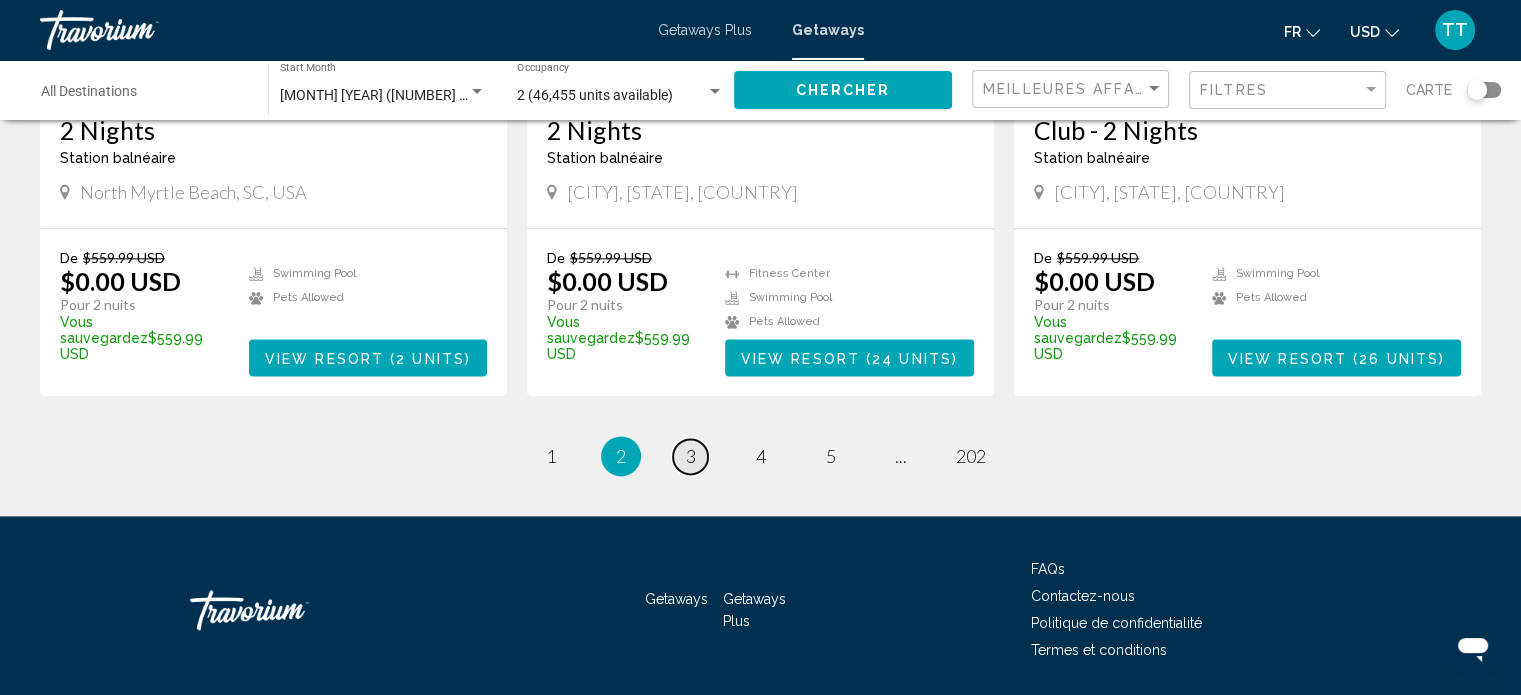 click on "3" at bounding box center [691, 456] 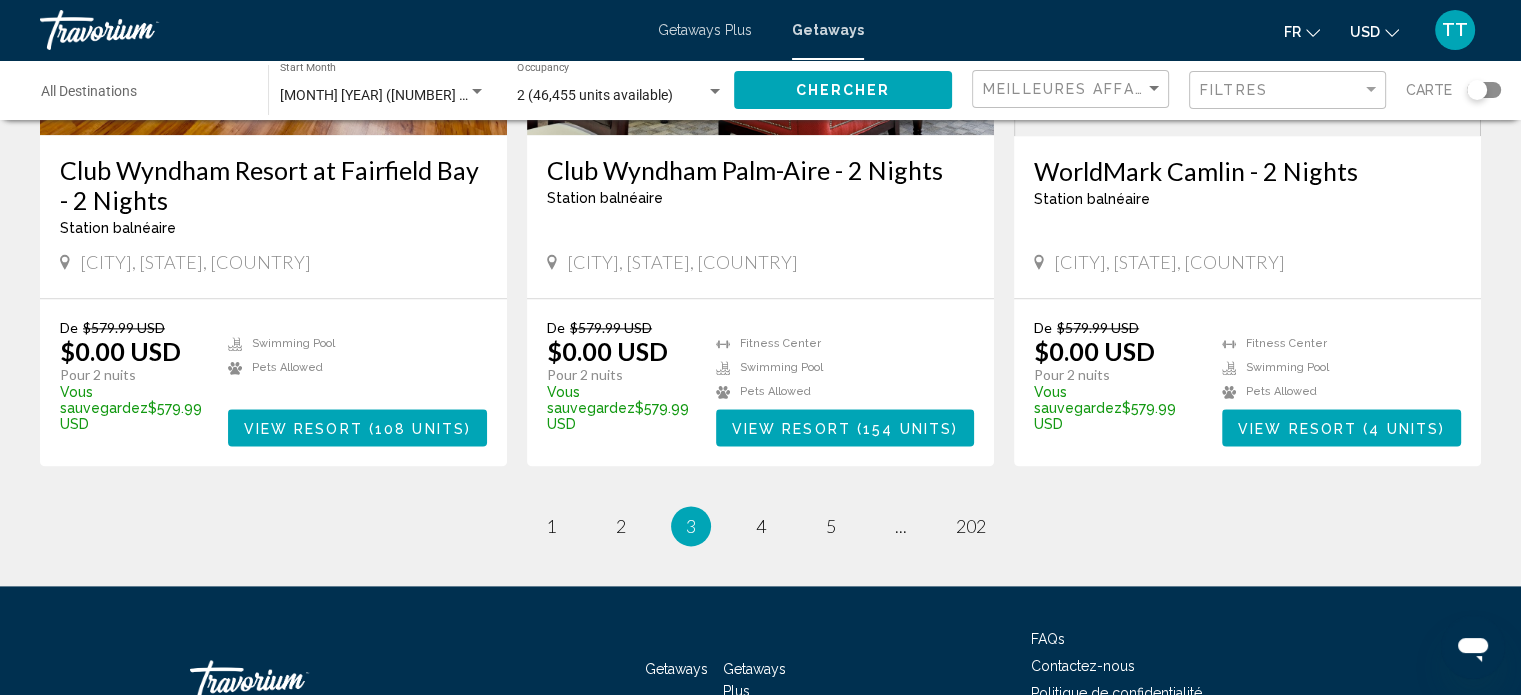 scroll, scrollTop: 2509, scrollLeft: 0, axis: vertical 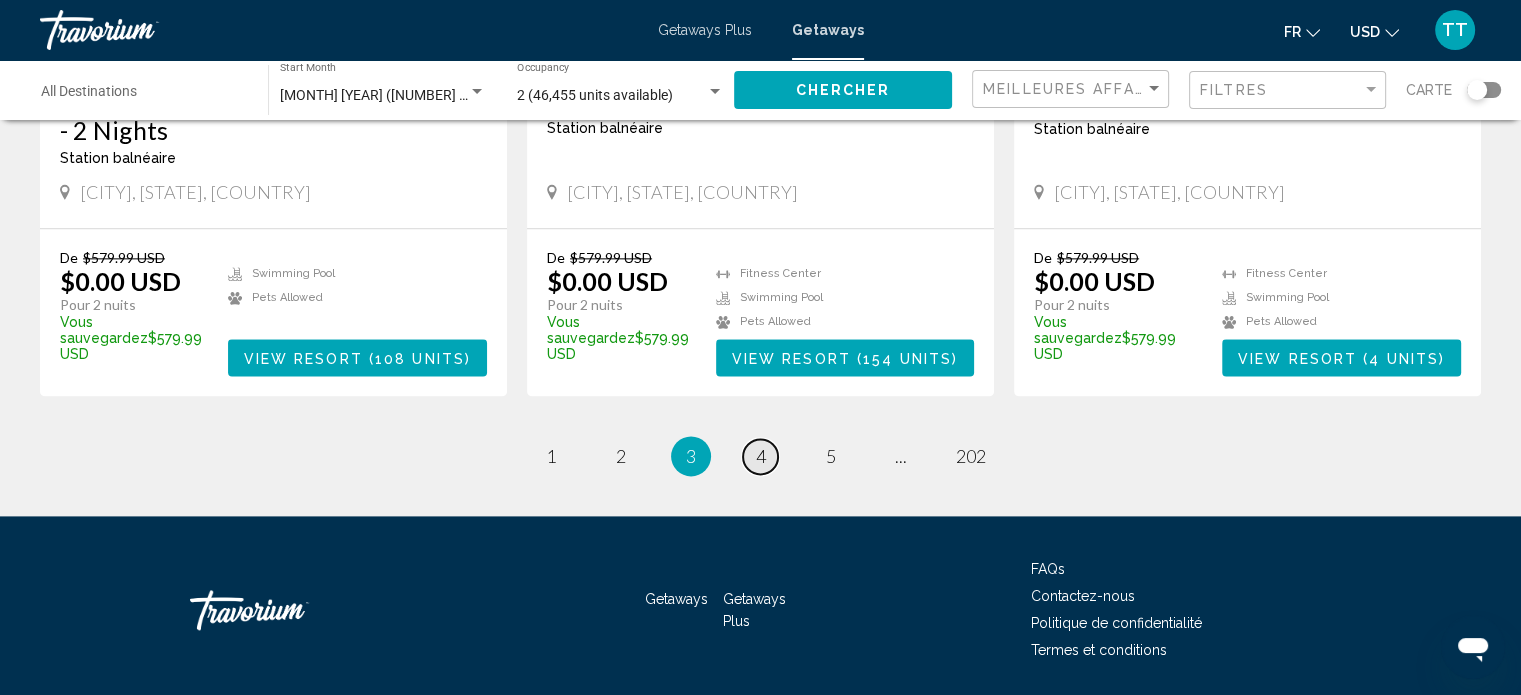 click on "4" at bounding box center [761, 456] 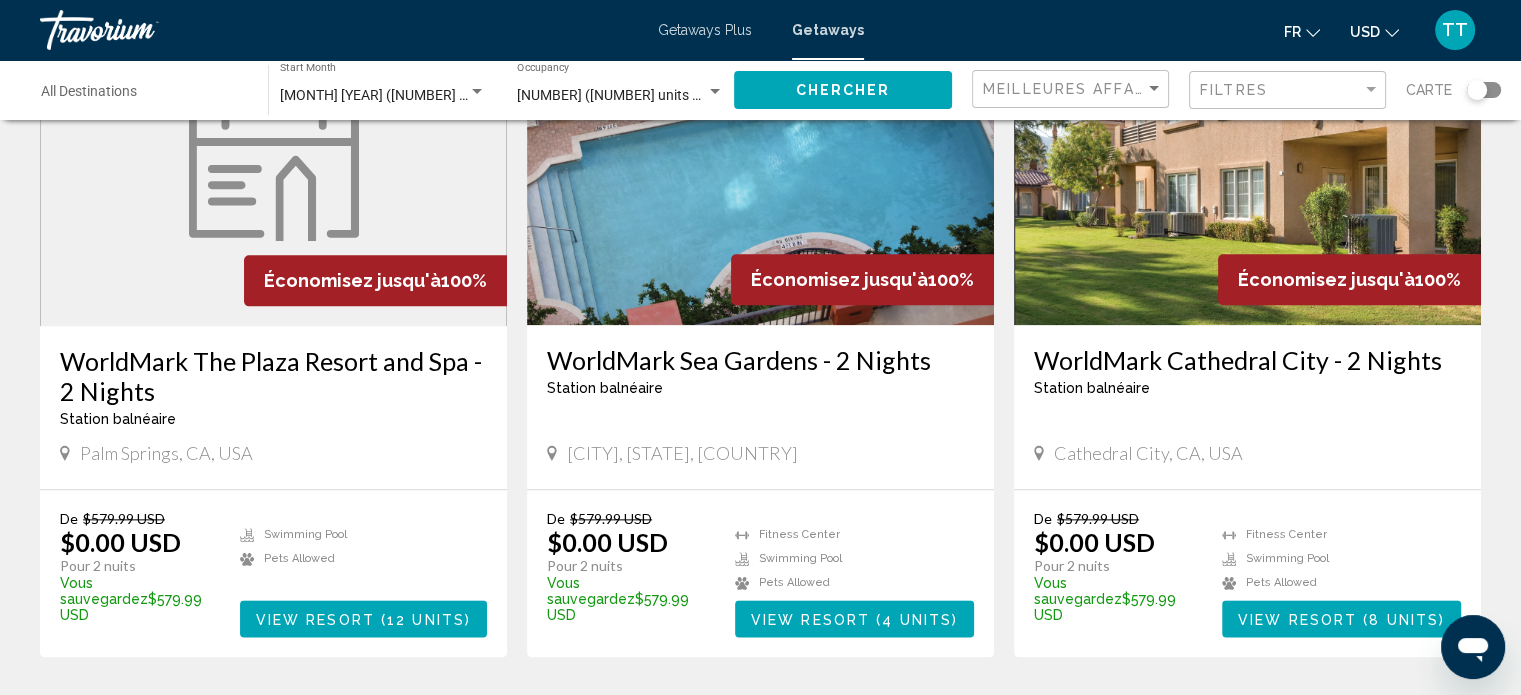 scroll, scrollTop: 2540, scrollLeft: 0, axis: vertical 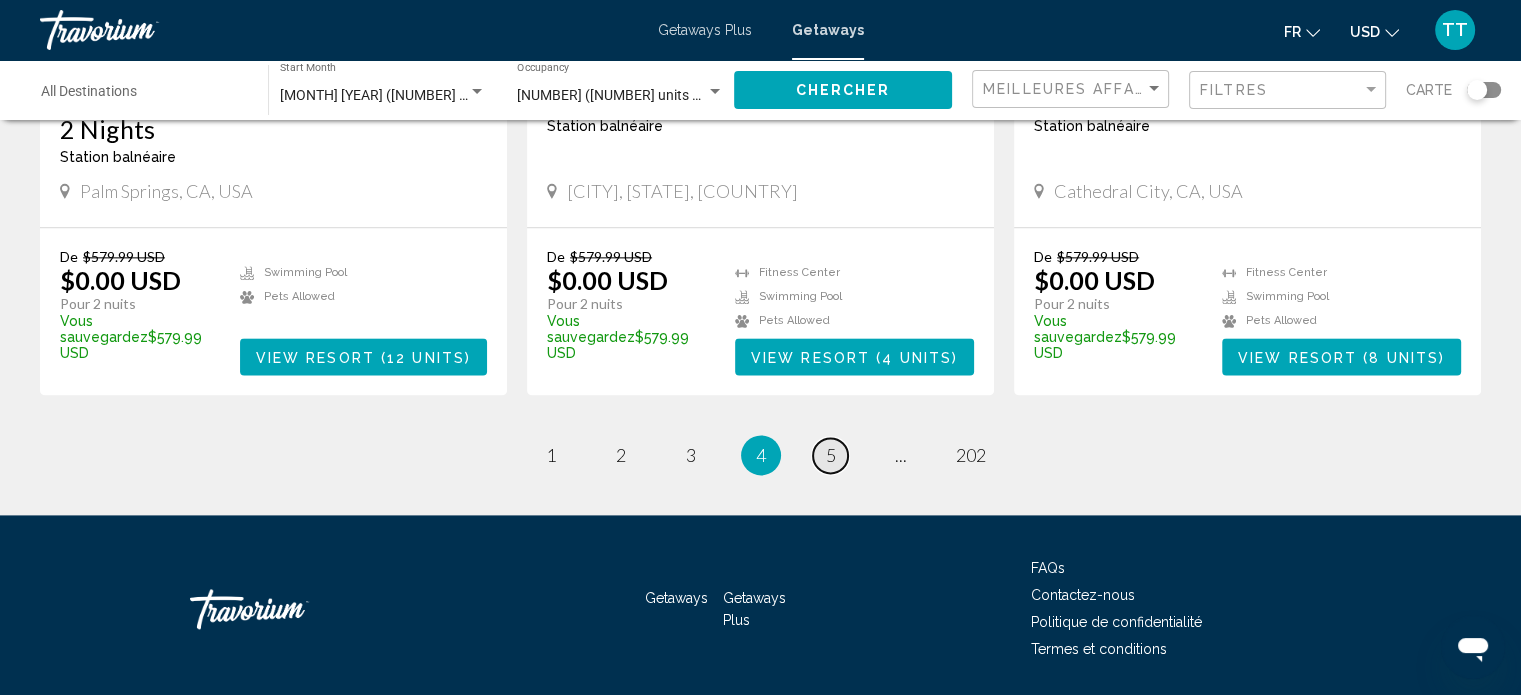 click on "5" at bounding box center (831, 455) 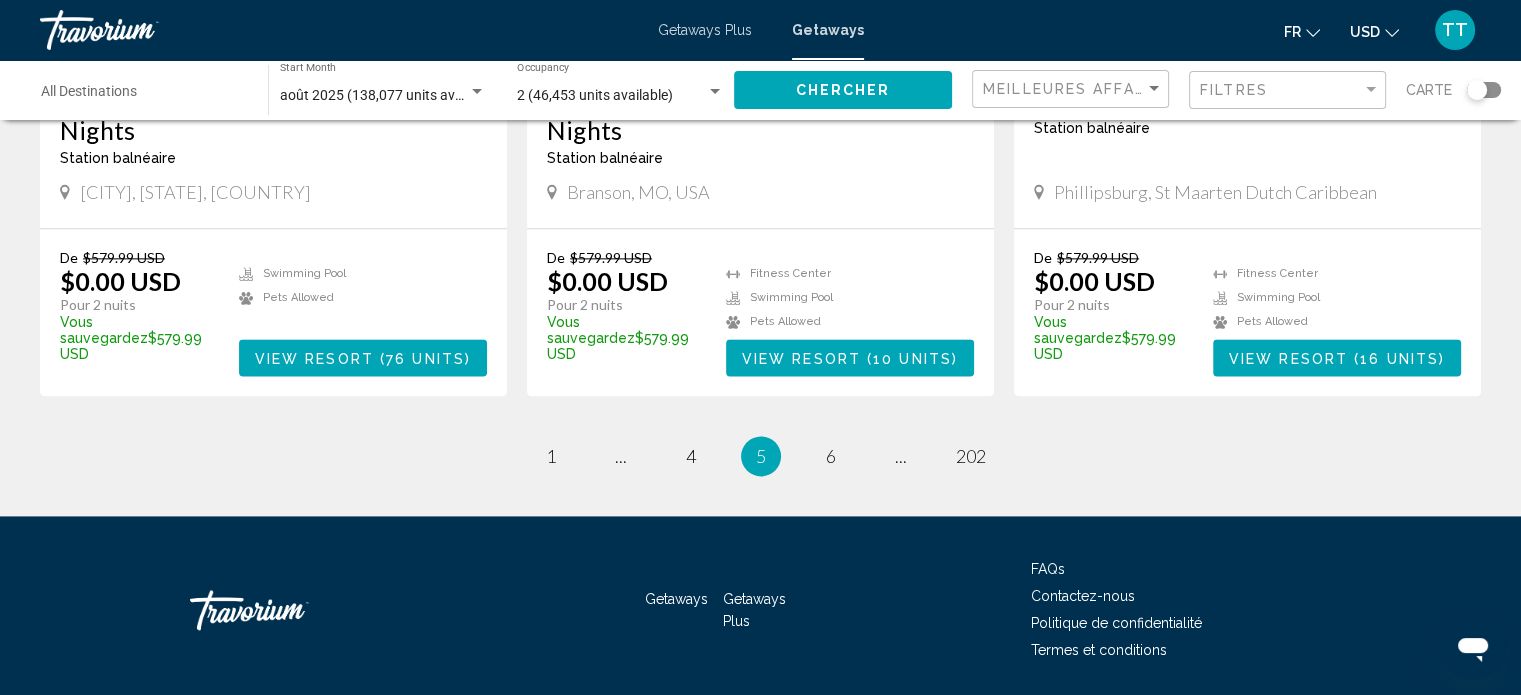 scroll, scrollTop: 2540, scrollLeft: 0, axis: vertical 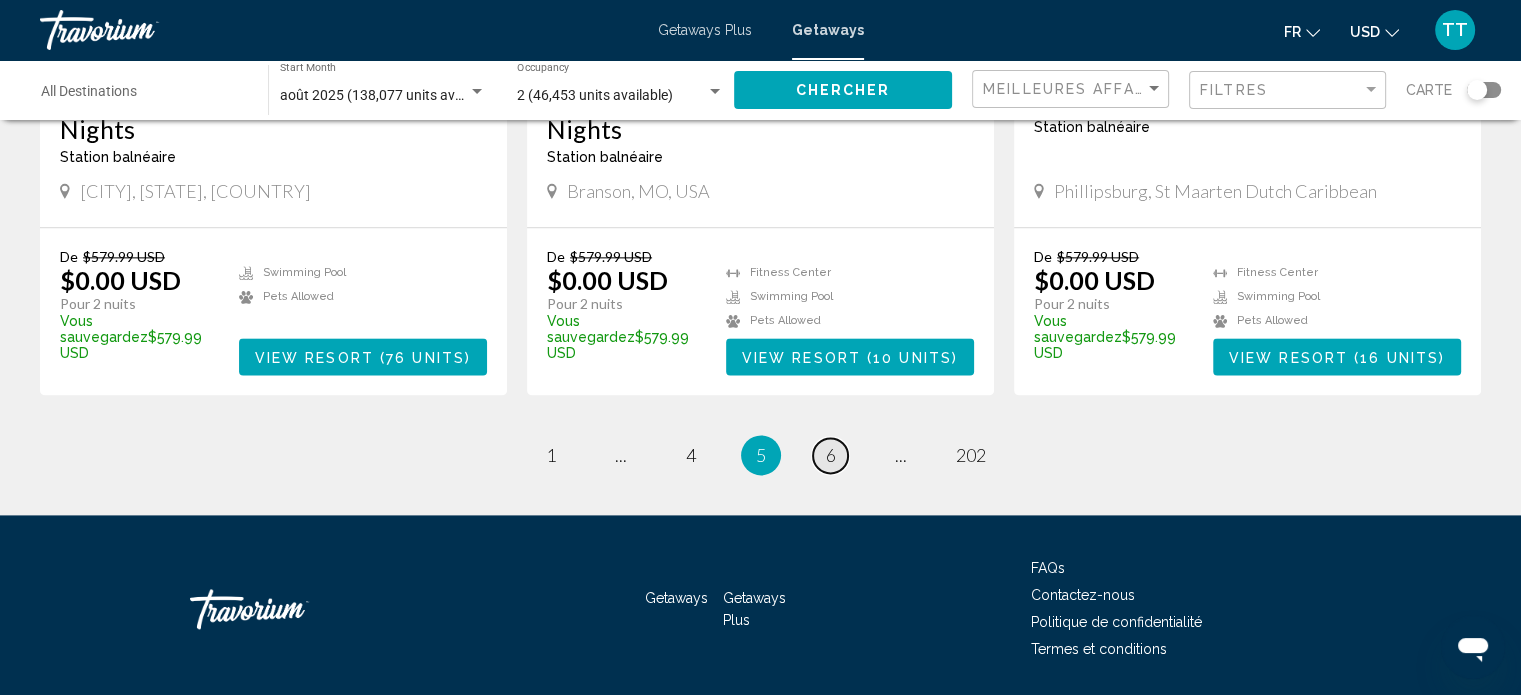 click on "6" at bounding box center (831, 455) 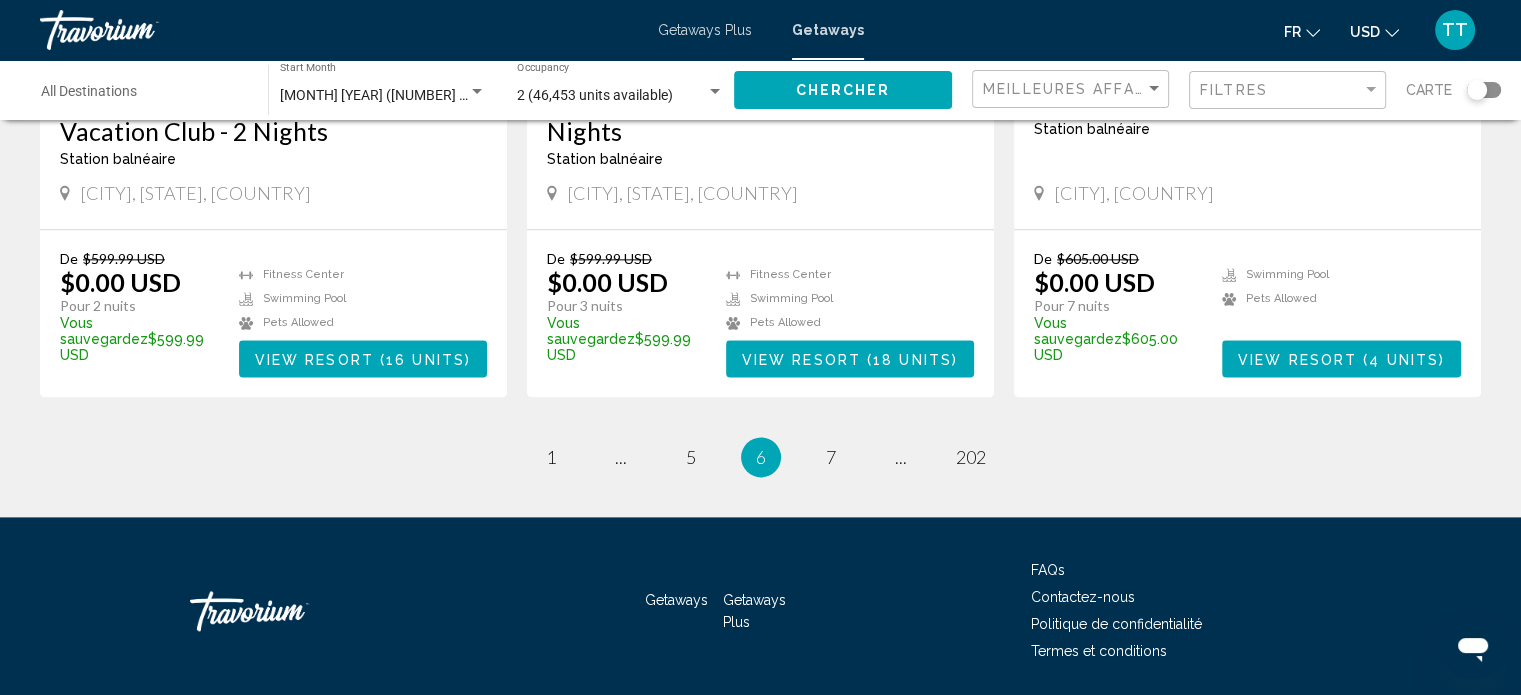 scroll, scrollTop: 2509, scrollLeft: 0, axis: vertical 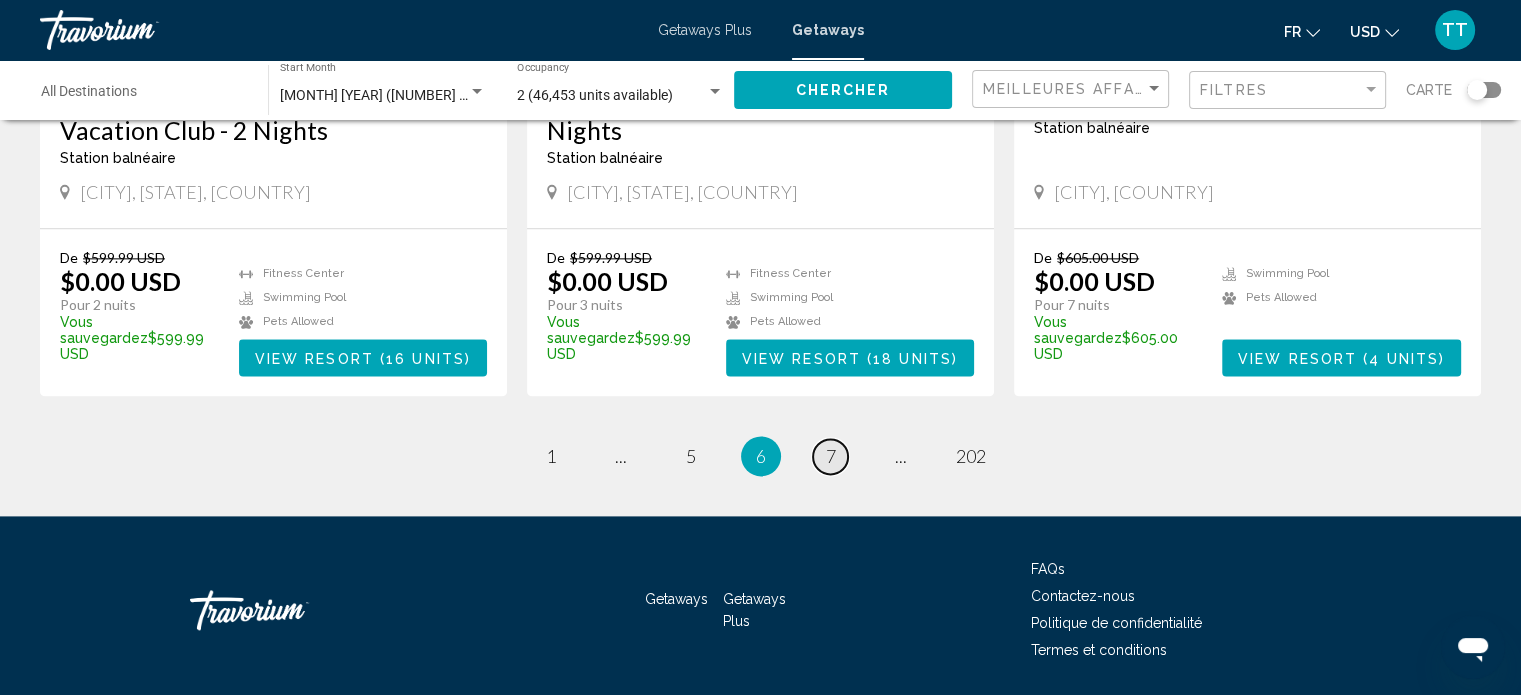click on "page  7" at bounding box center (830, 456) 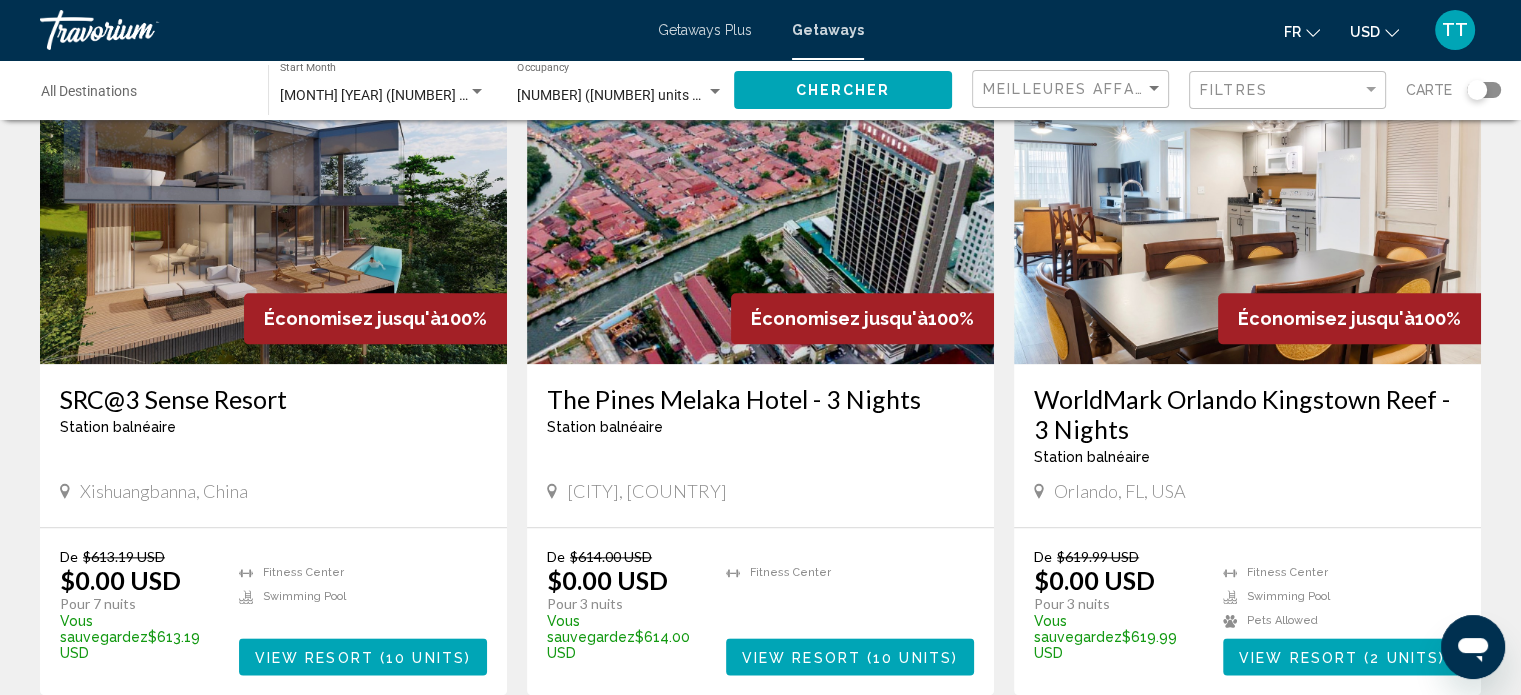 scroll, scrollTop: 2140, scrollLeft: 0, axis: vertical 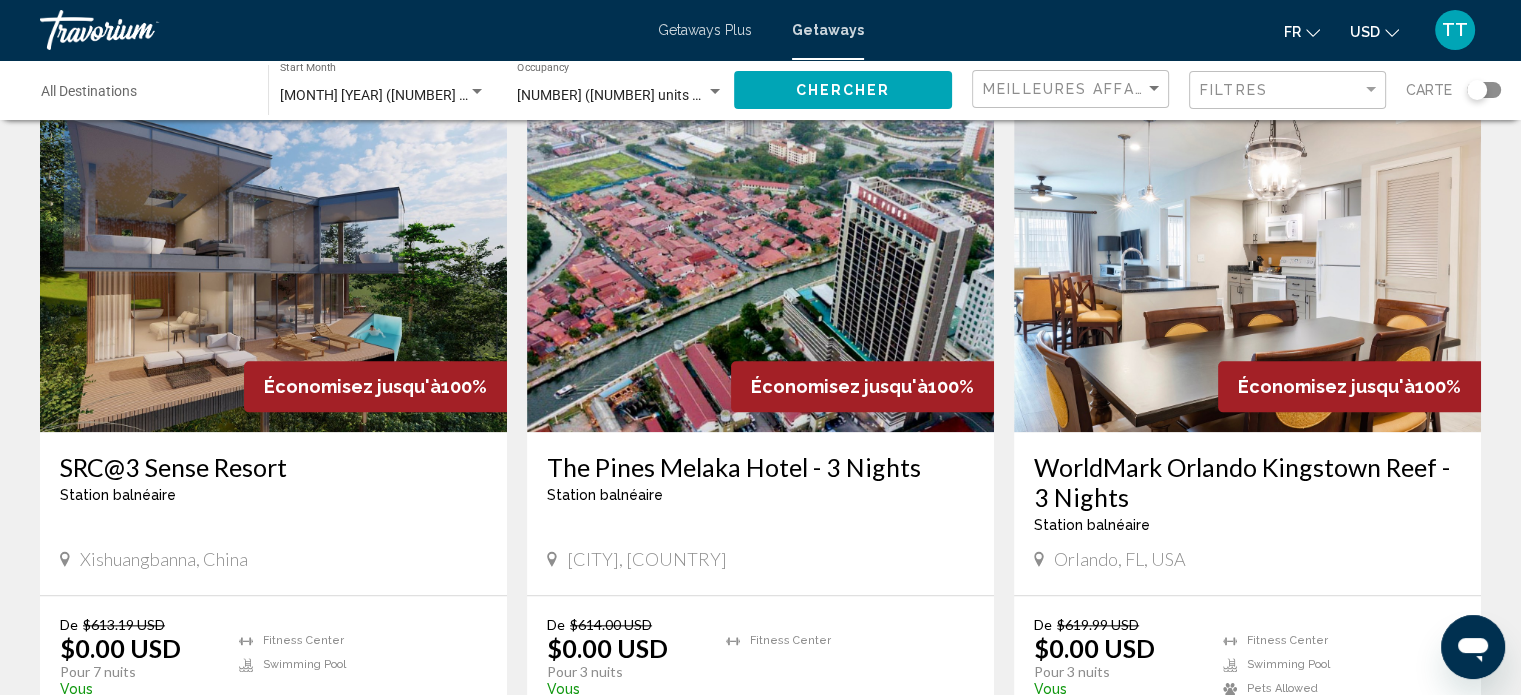 click on "View Resort" at bounding box center (314, 725) 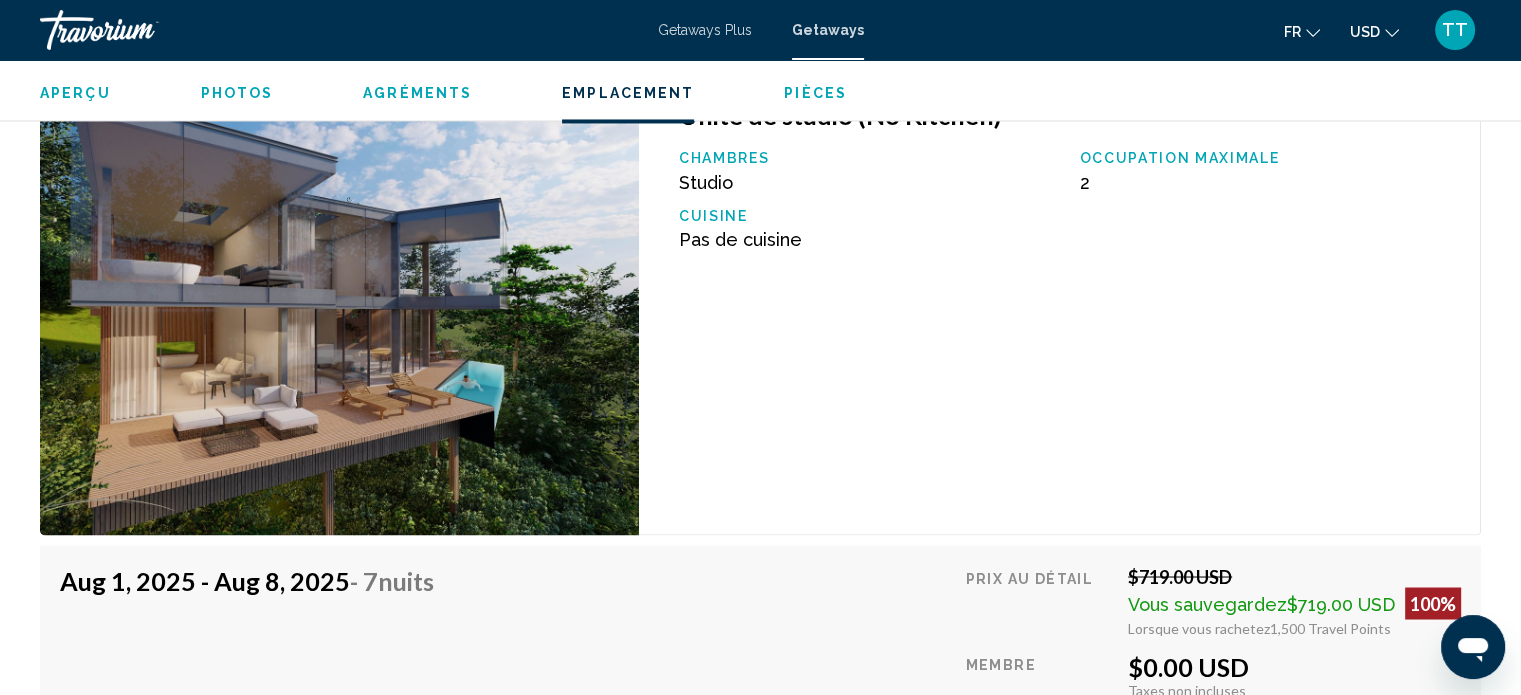 scroll, scrollTop: 3312, scrollLeft: 0, axis: vertical 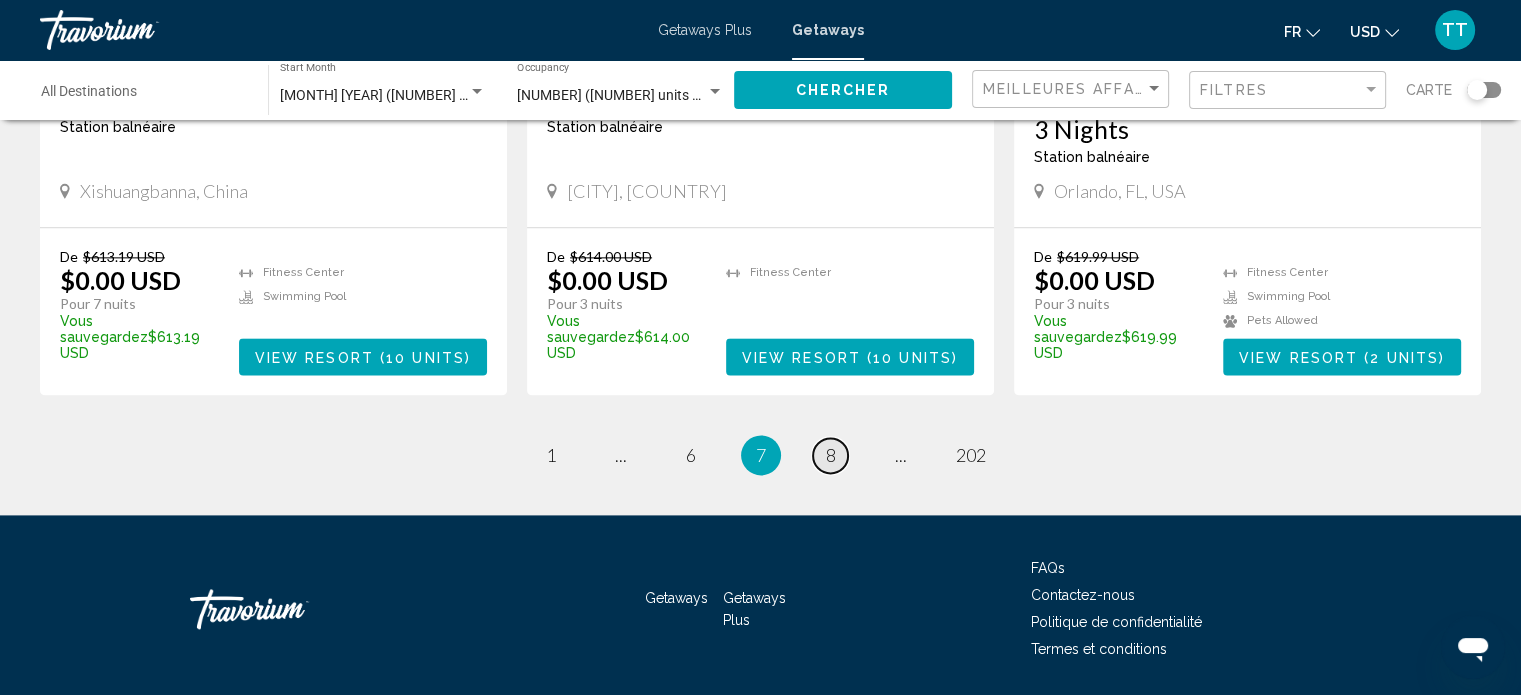 click on "8" at bounding box center (831, 455) 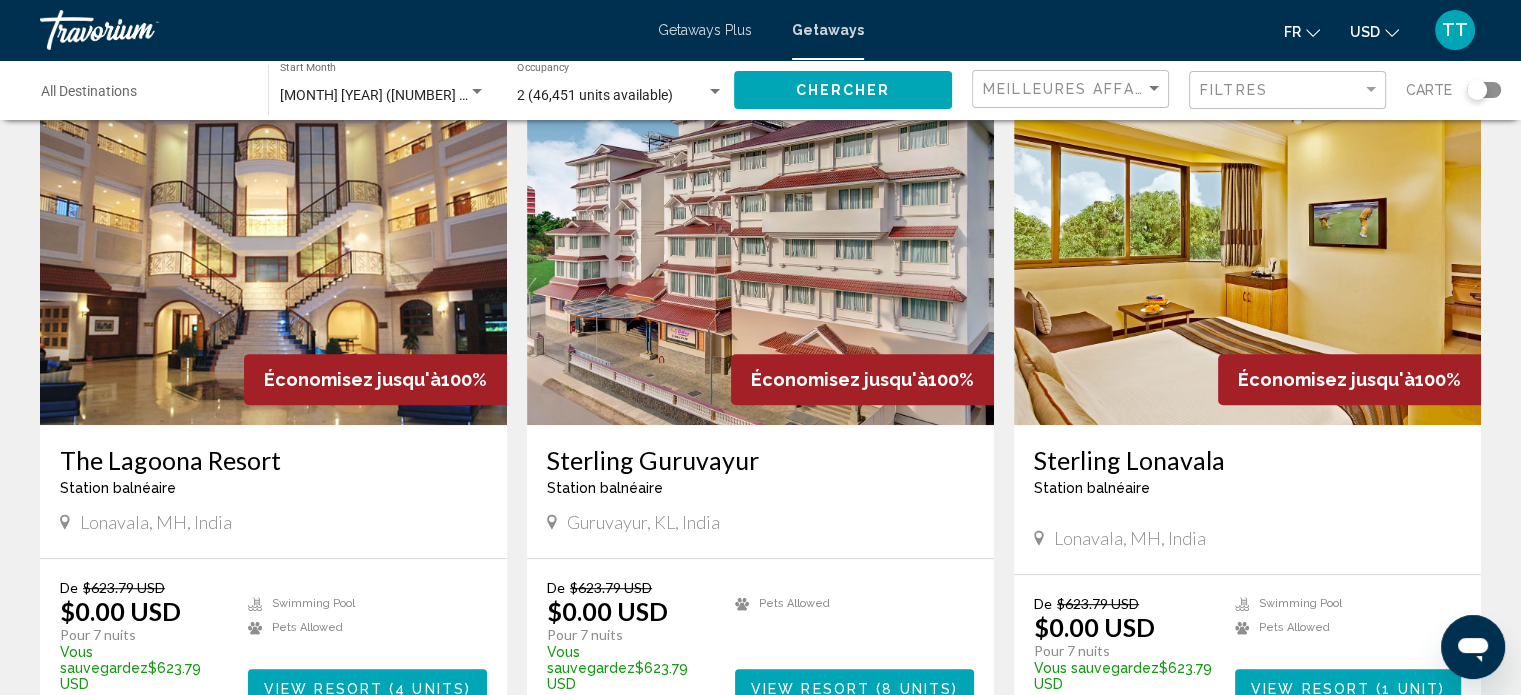 scroll, scrollTop: 800, scrollLeft: 0, axis: vertical 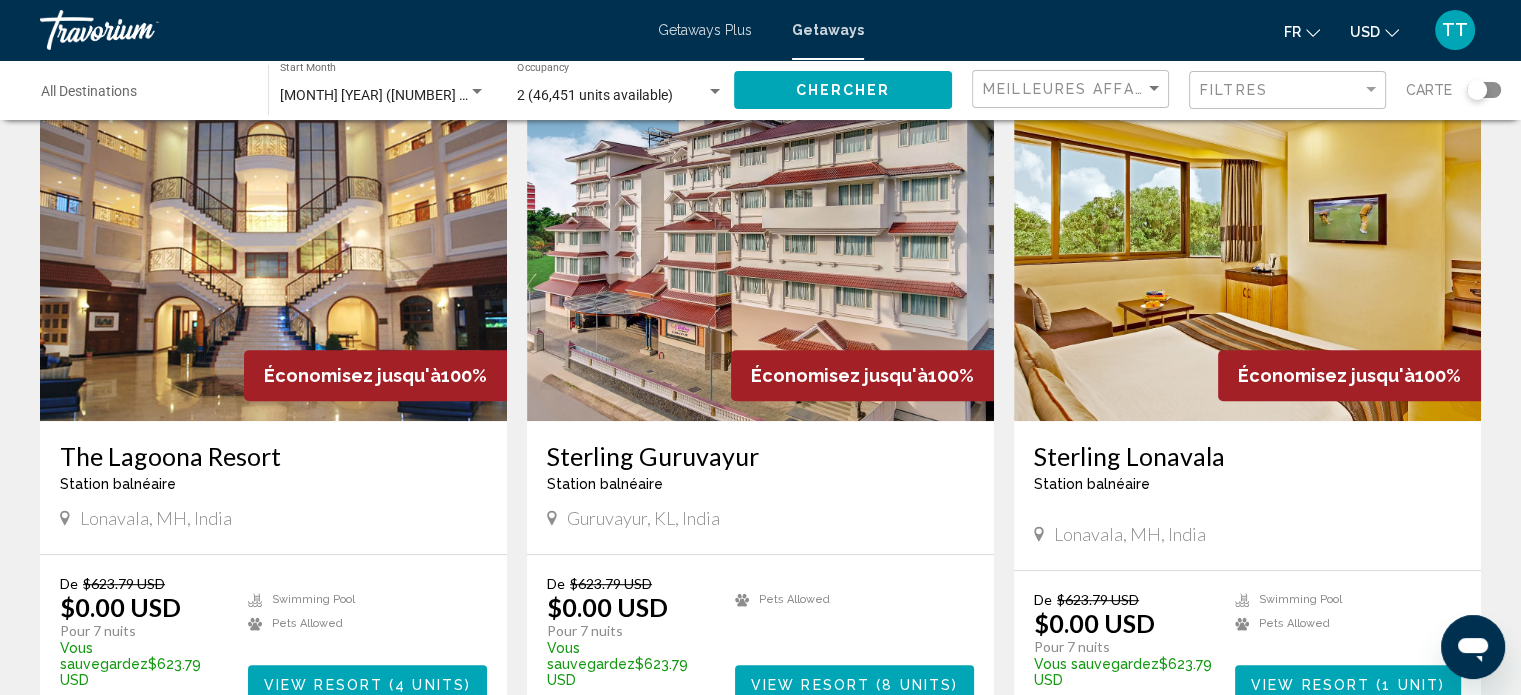 click at bounding box center [273, 261] 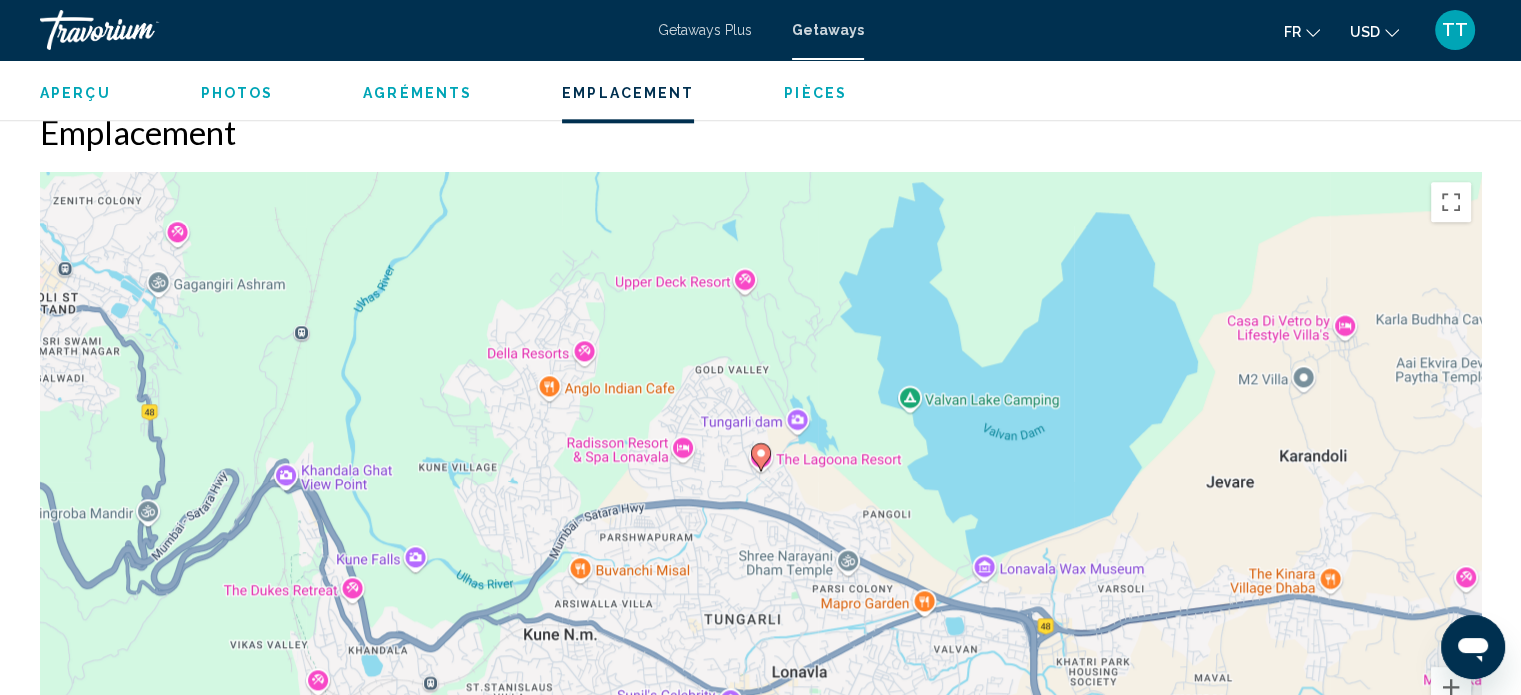 scroll, scrollTop: 2312, scrollLeft: 0, axis: vertical 